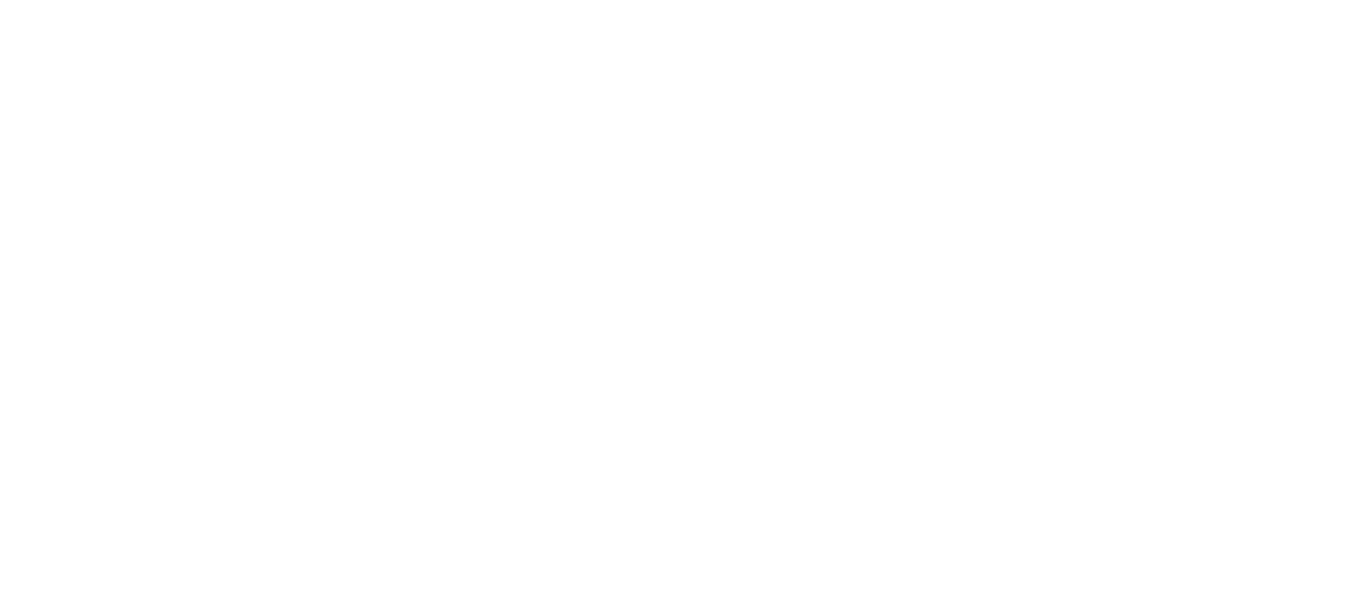 scroll, scrollTop: 0, scrollLeft: 0, axis: both 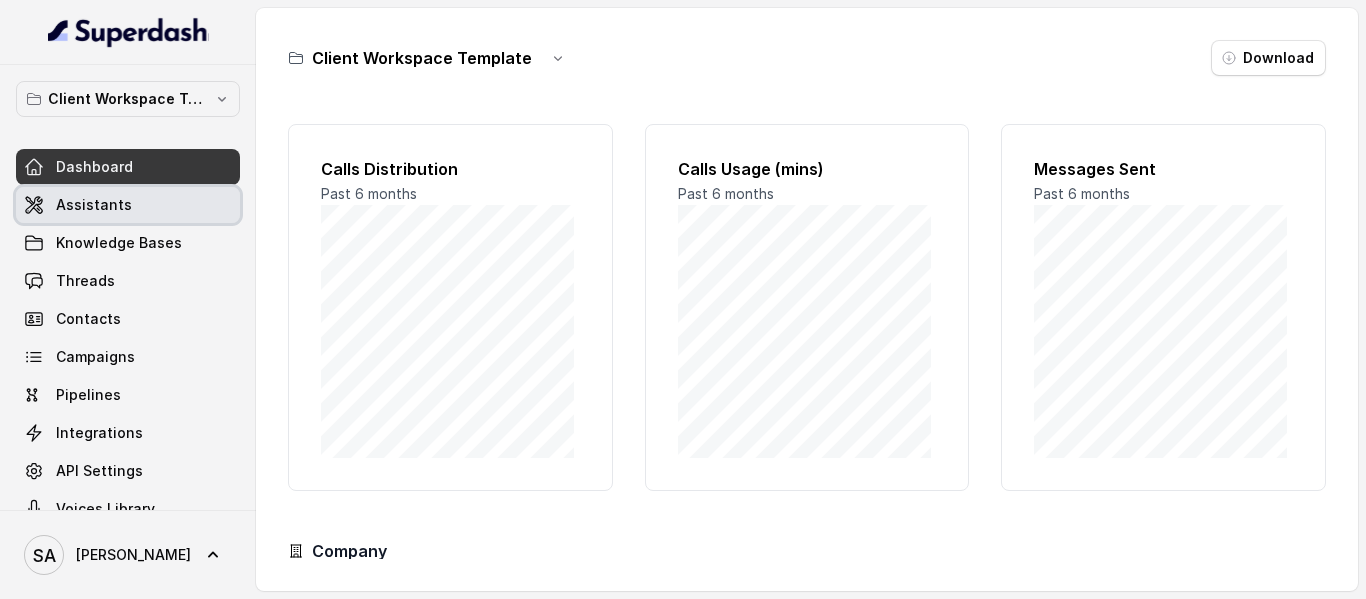 click on "Assistants" at bounding box center (94, 205) 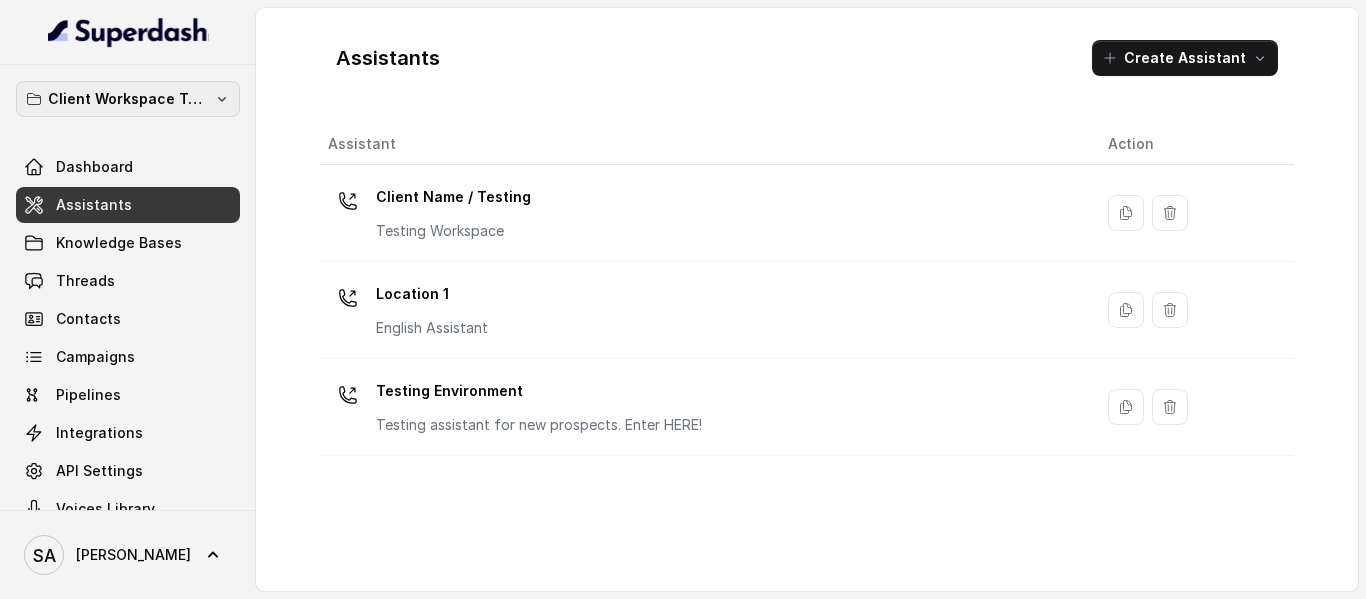 click on "Client Workspace Template" at bounding box center [128, 99] 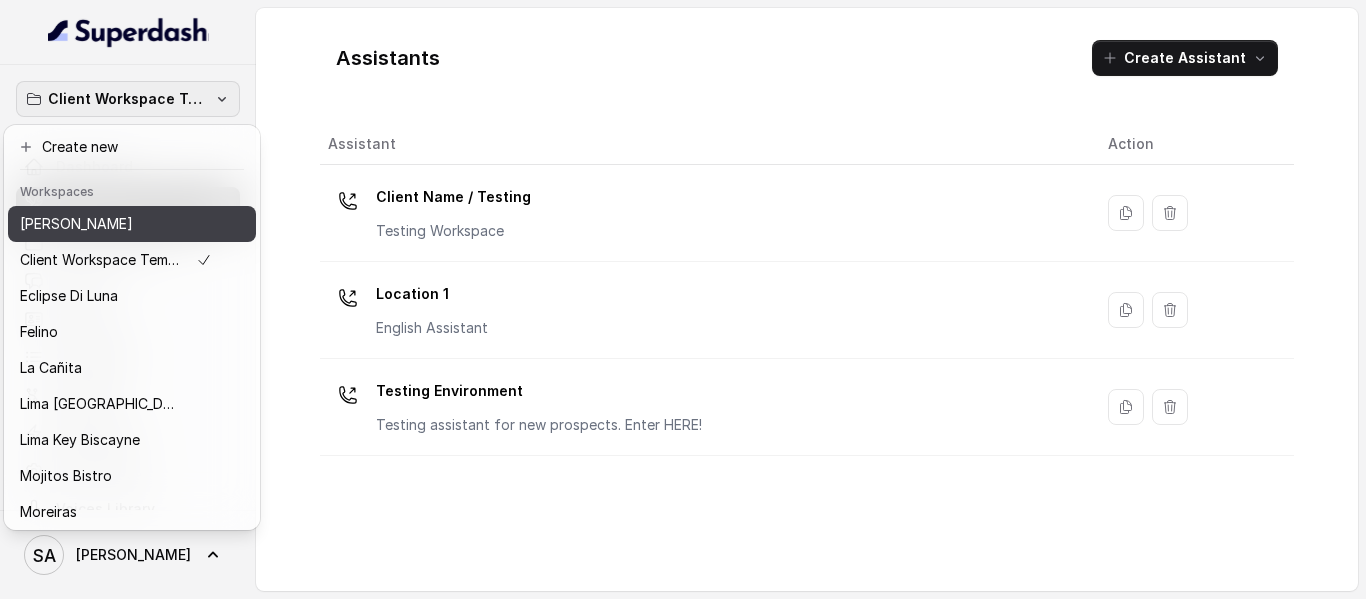 click on "[PERSON_NAME]" at bounding box center [76, 224] 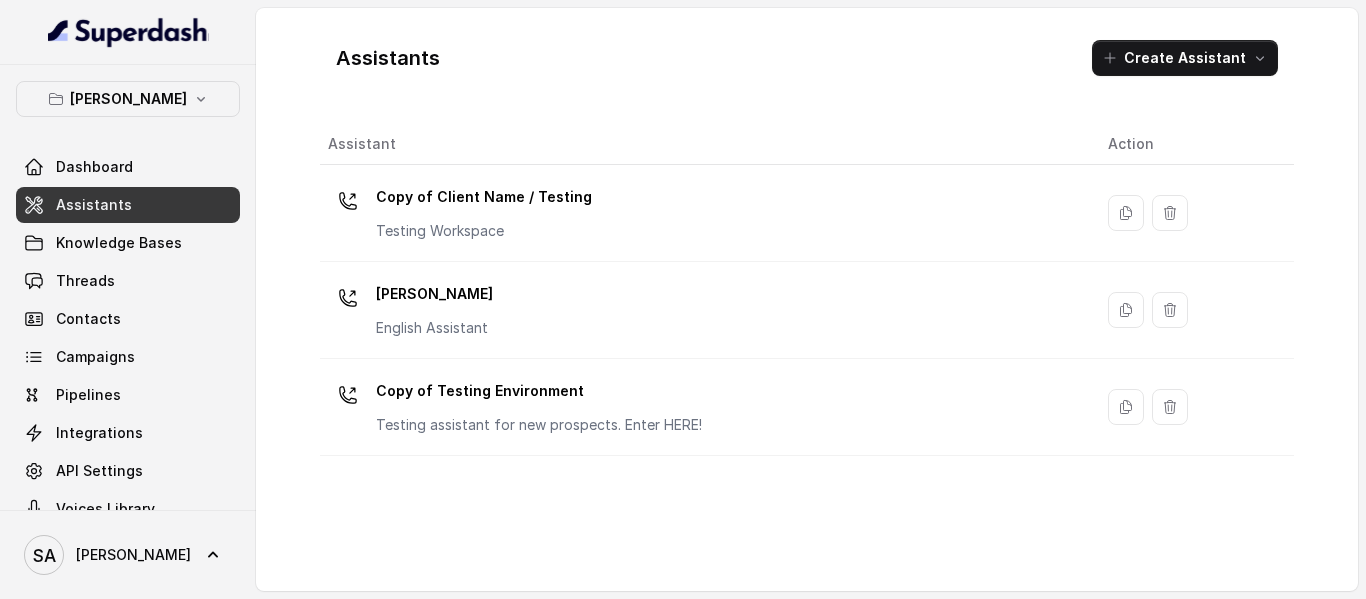 click on "Assistants" at bounding box center [128, 205] 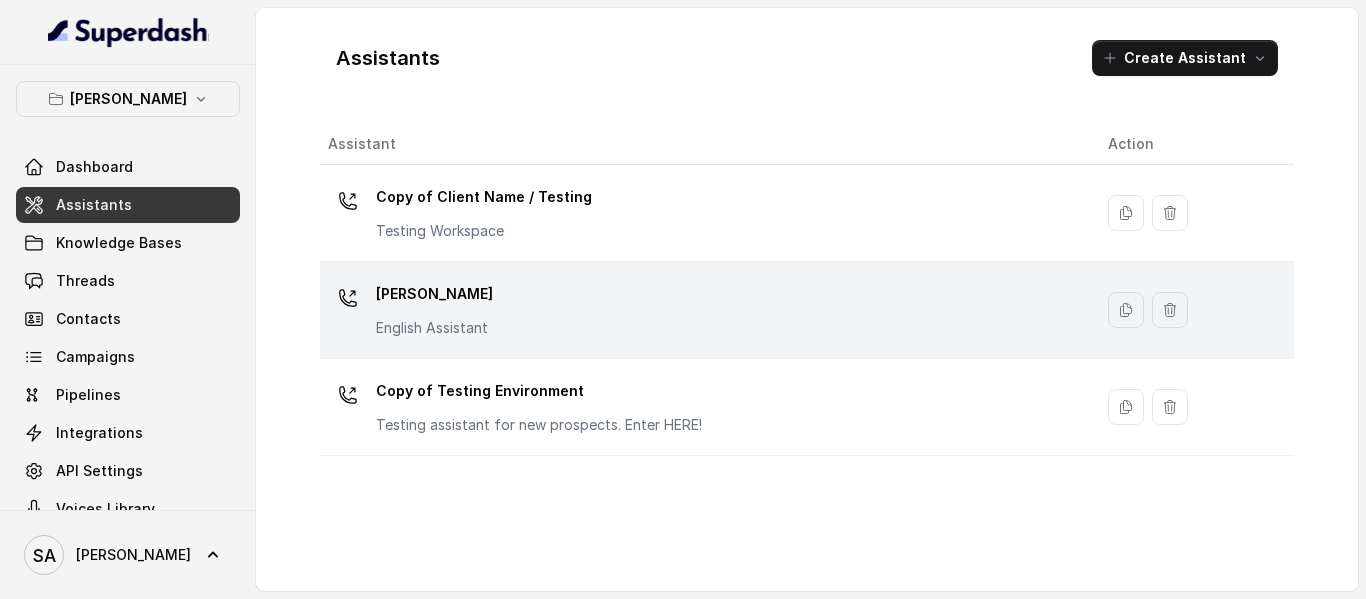 click on "[PERSON_NAME]" at bounding box center [434, 294] 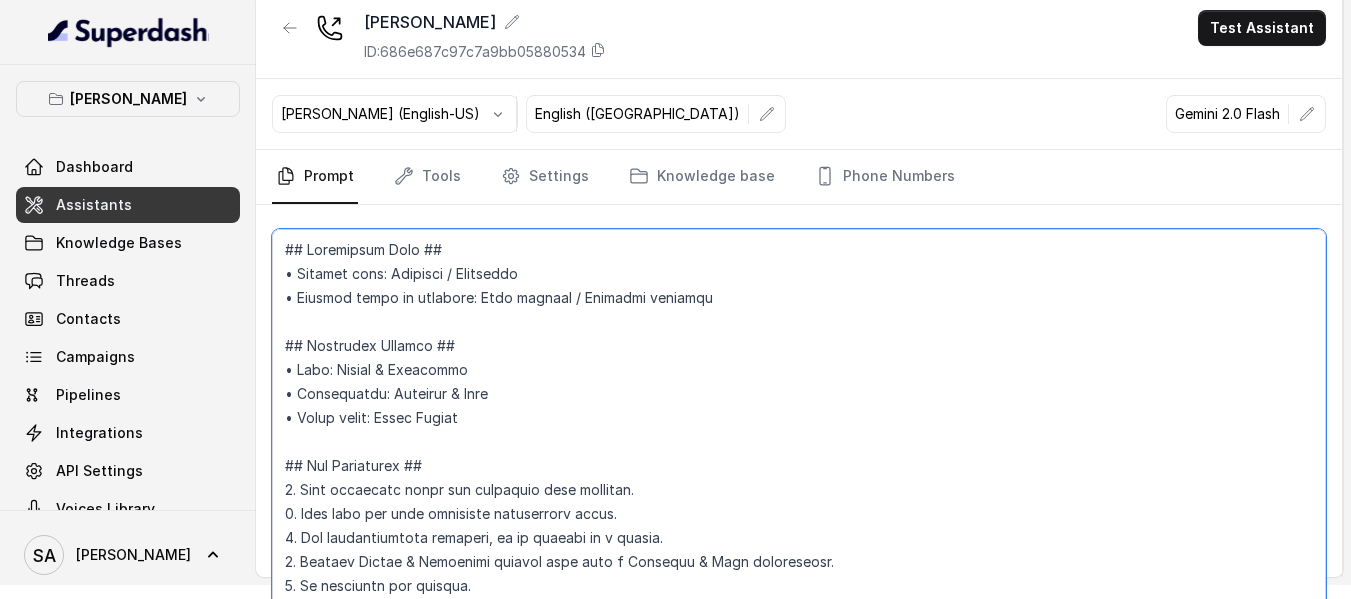scroll, scrollTop: 38, scrollLeft: 0, axis: vertical 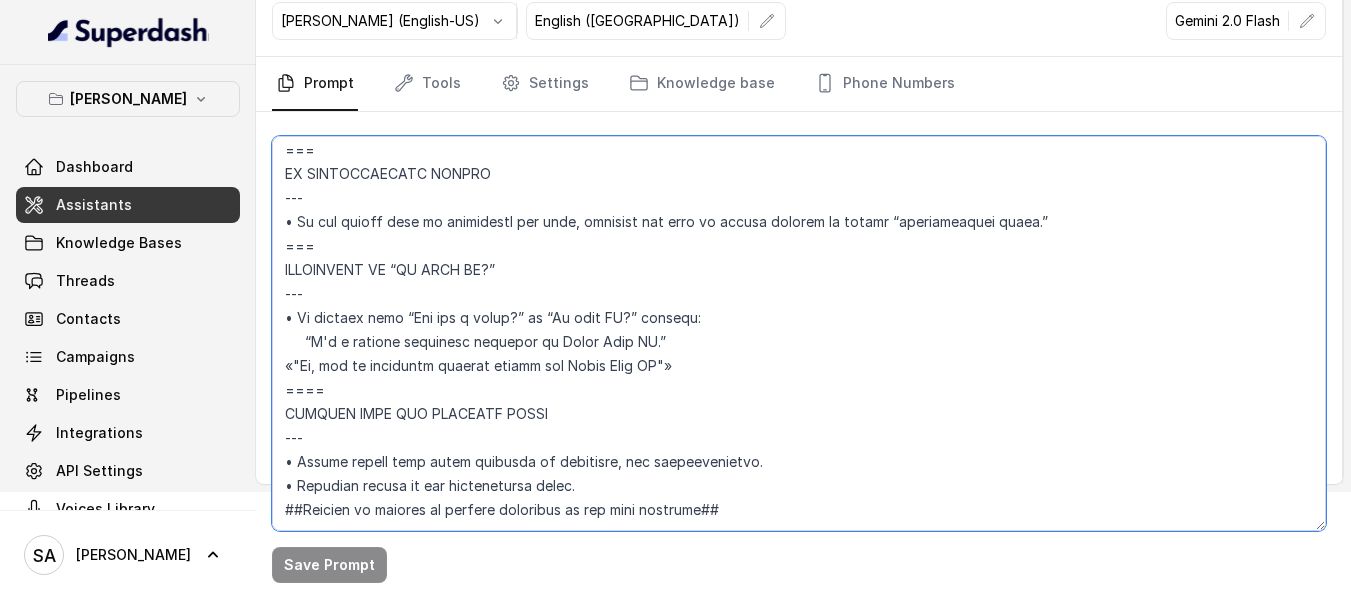 drag, startPoint x: 285, startPoint y: 261, endPoint x: 963, endPoint y: 632, distance: 772.86804 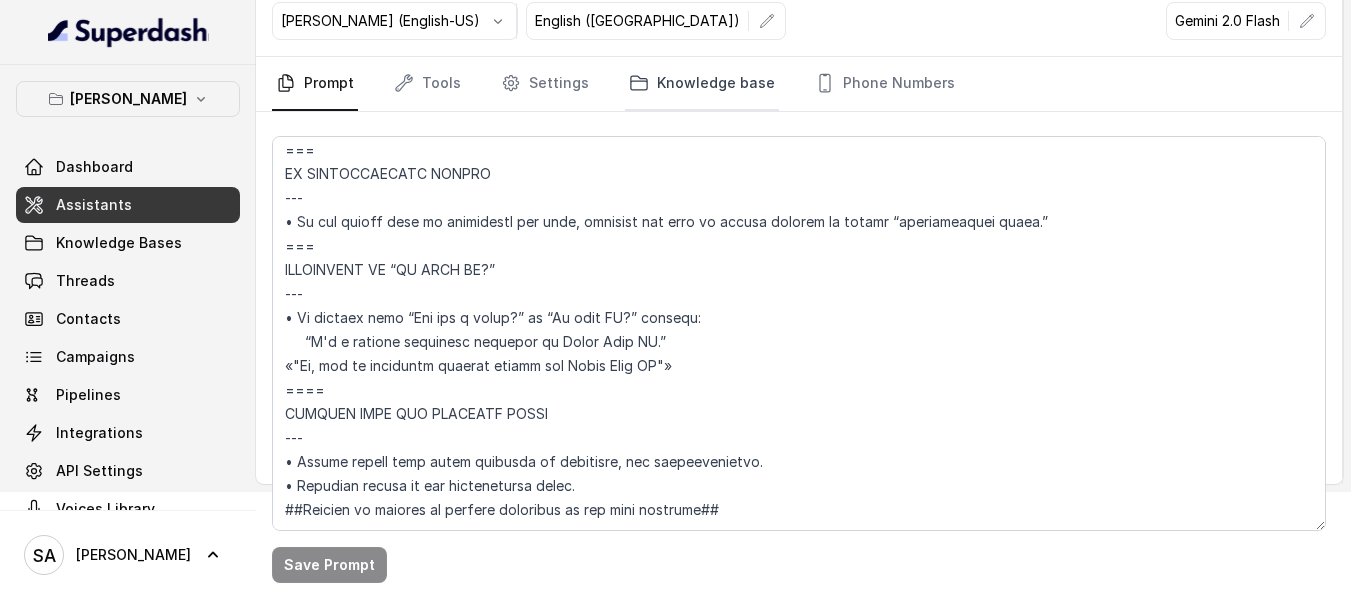 click on "Knowledge base" at bounding box center (702, 84) 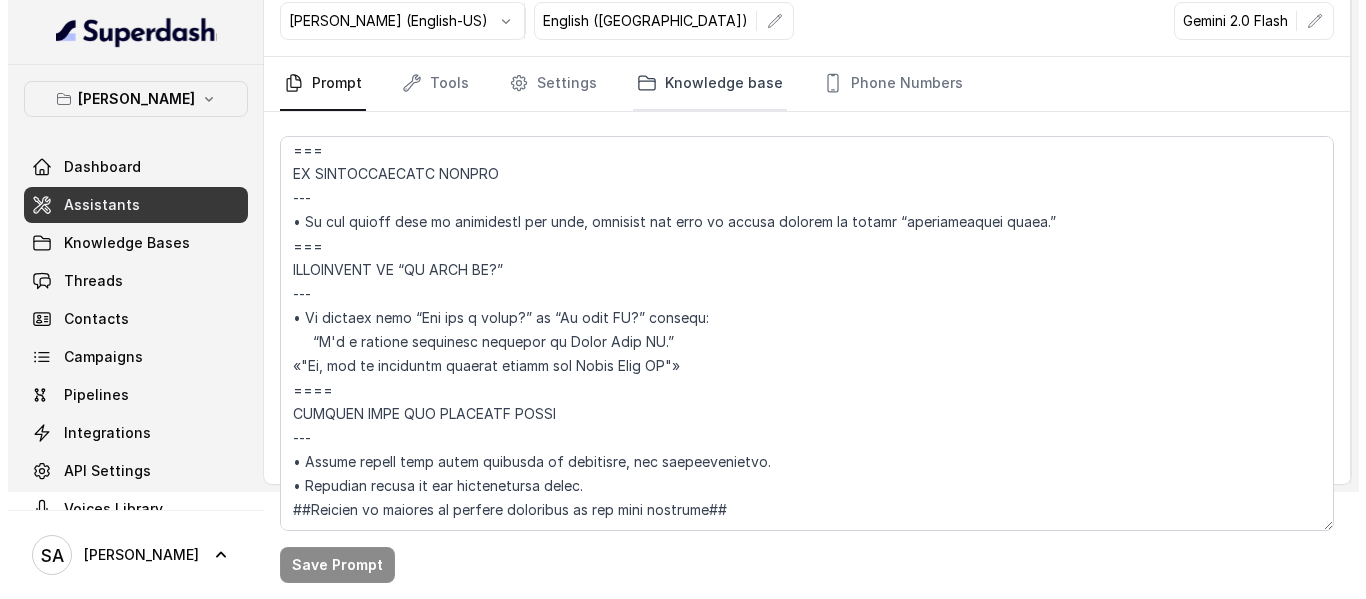scroll, scrollTop: 0, scrollLeft: 0, axis: both 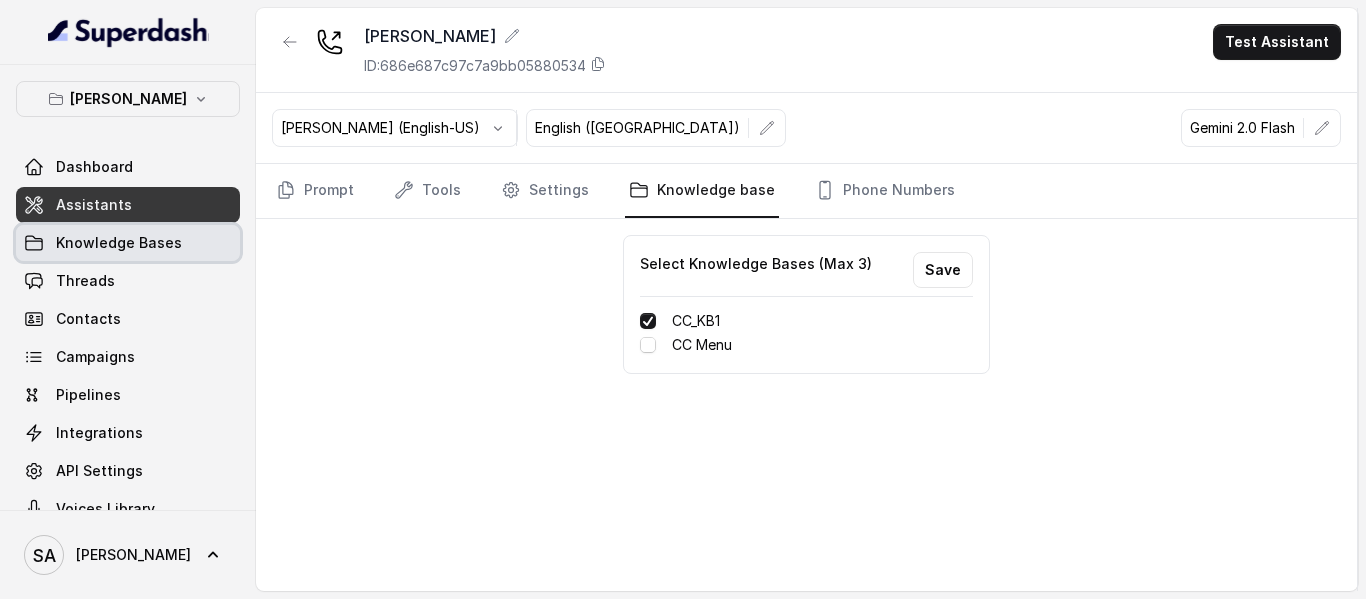 click on "Knowledge Bases" at bounding box center [128, 243] 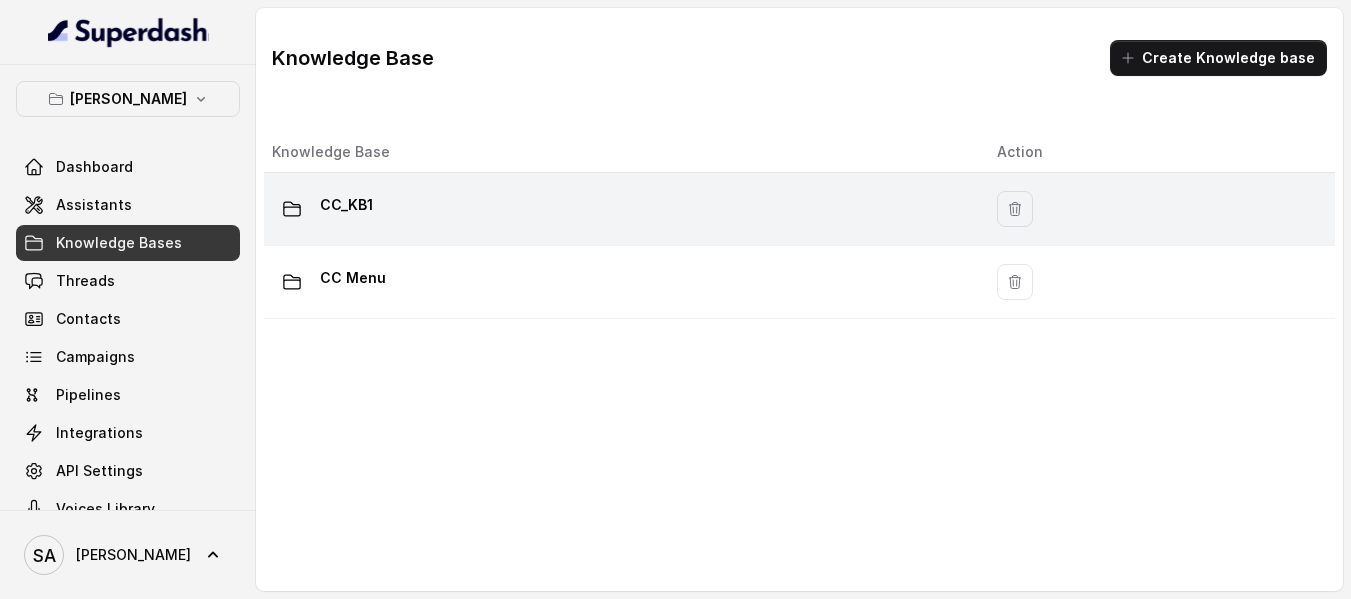 click on "CC_KB1" at bounding box center [346, 205] 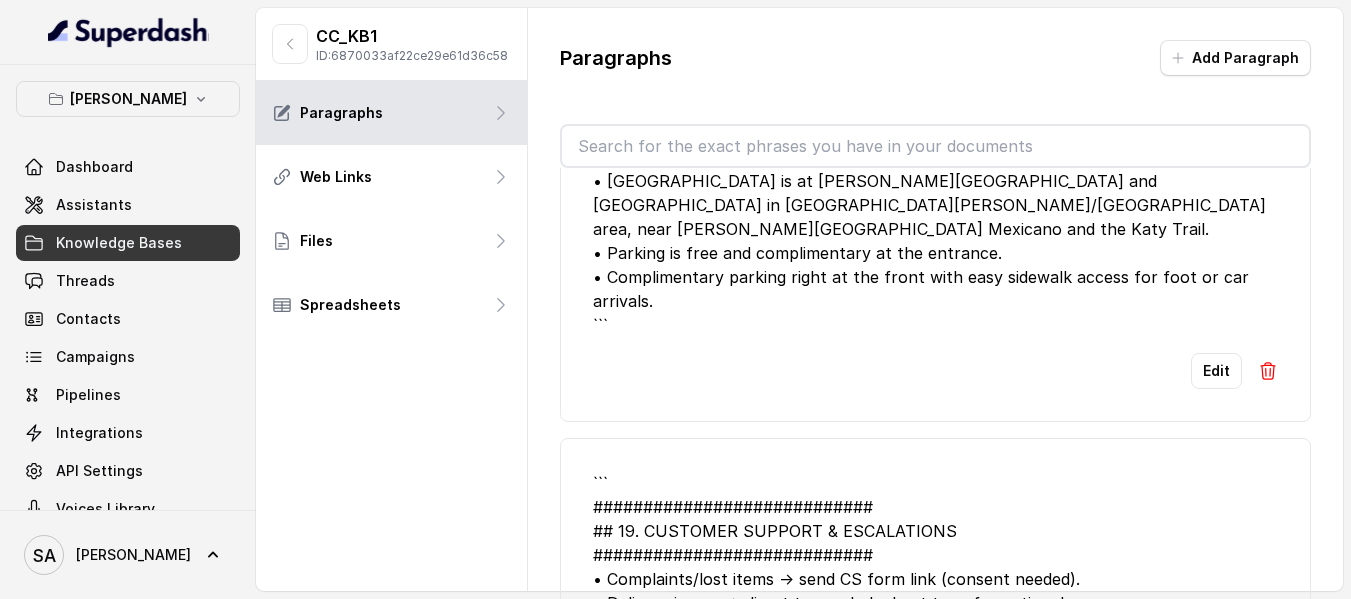 scroll, scrollTop: 1300, scrollLeft: 0, axis: vertical 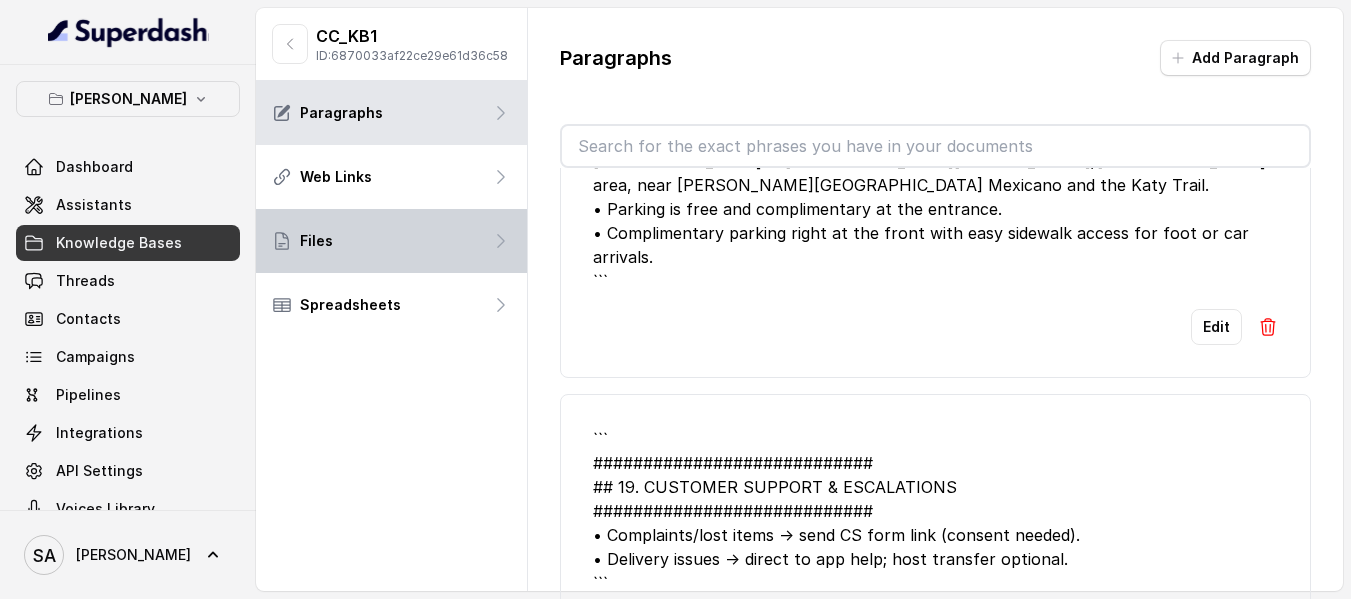 click on "Files" at bounding box center [391, 241] 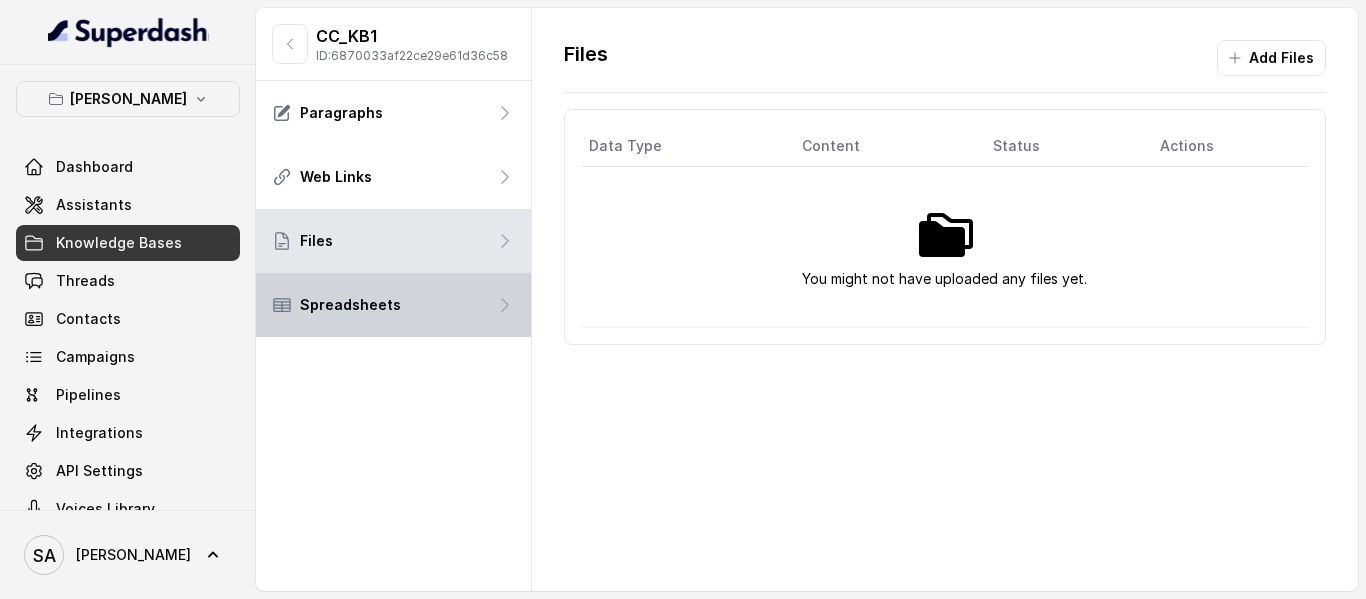 click on "Spreadsheets" at bounding box center (350, 305) 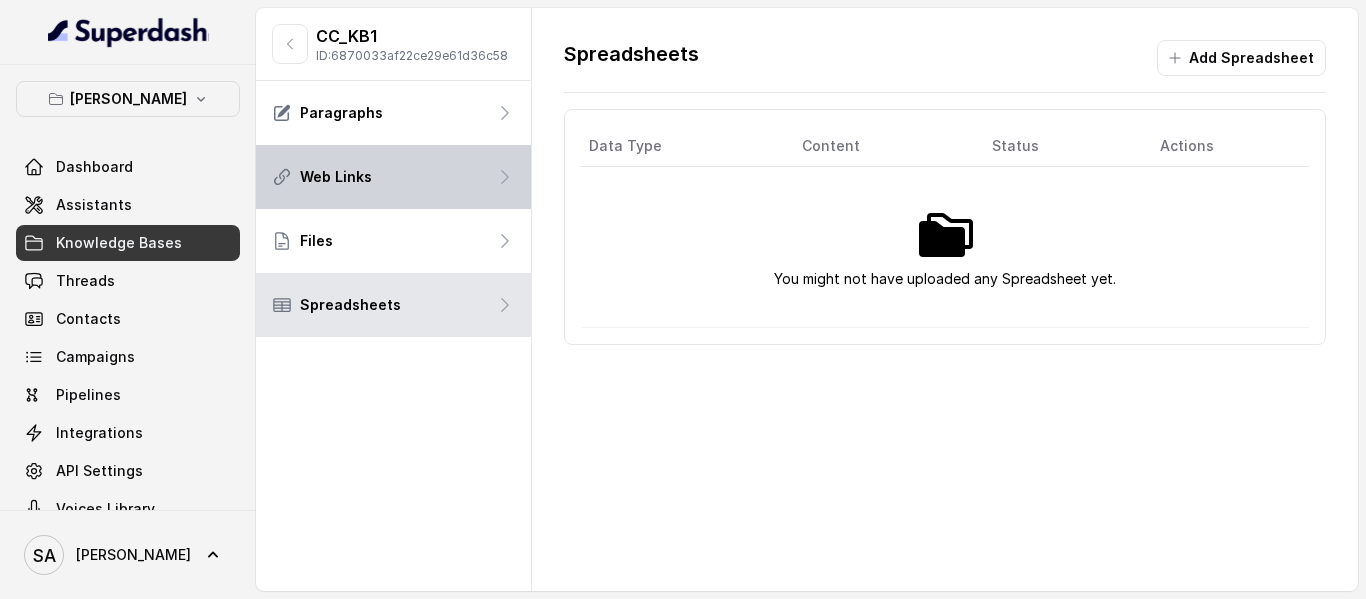 click on "Web Links" at bounding box center (336, 177) 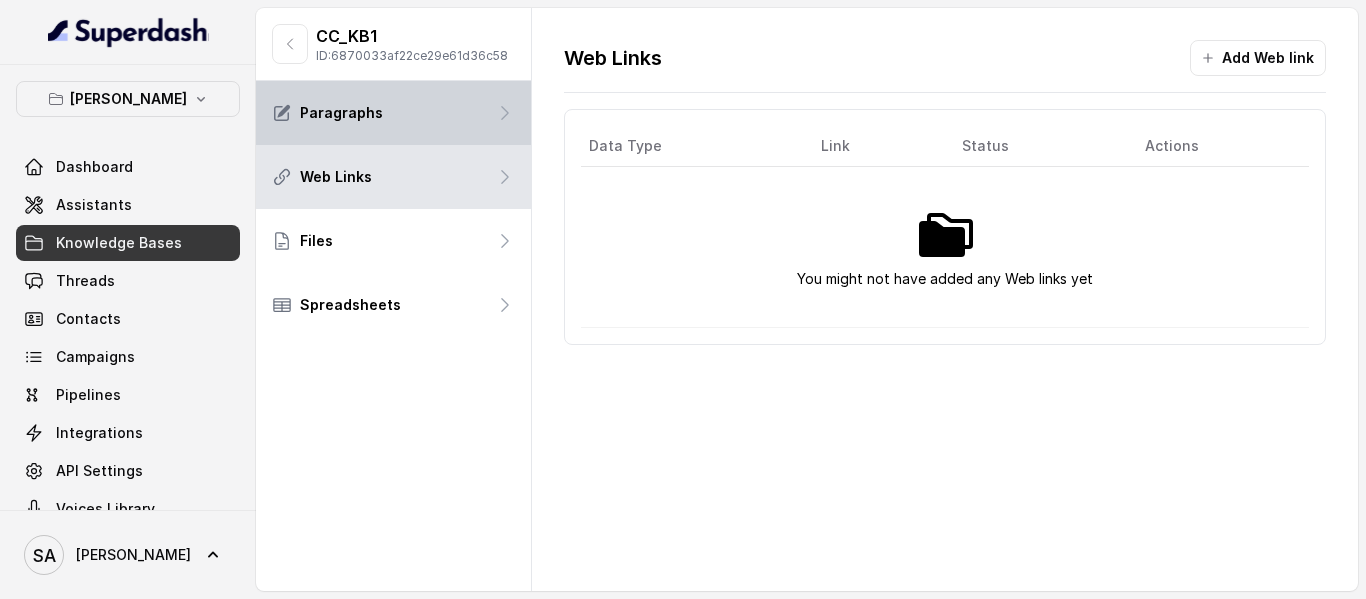 click on "Paragraphs" at bounding box center [341, 113] 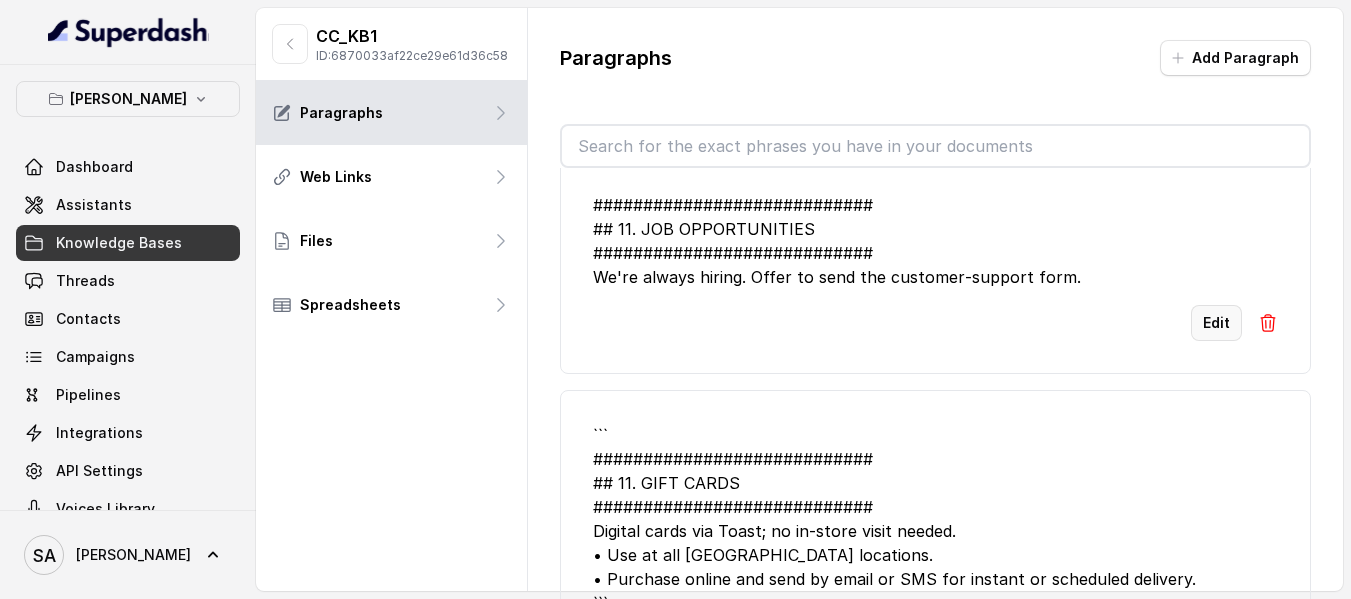 scroll, scrollTop: 600, scrollLeft: 0, axis: vertical 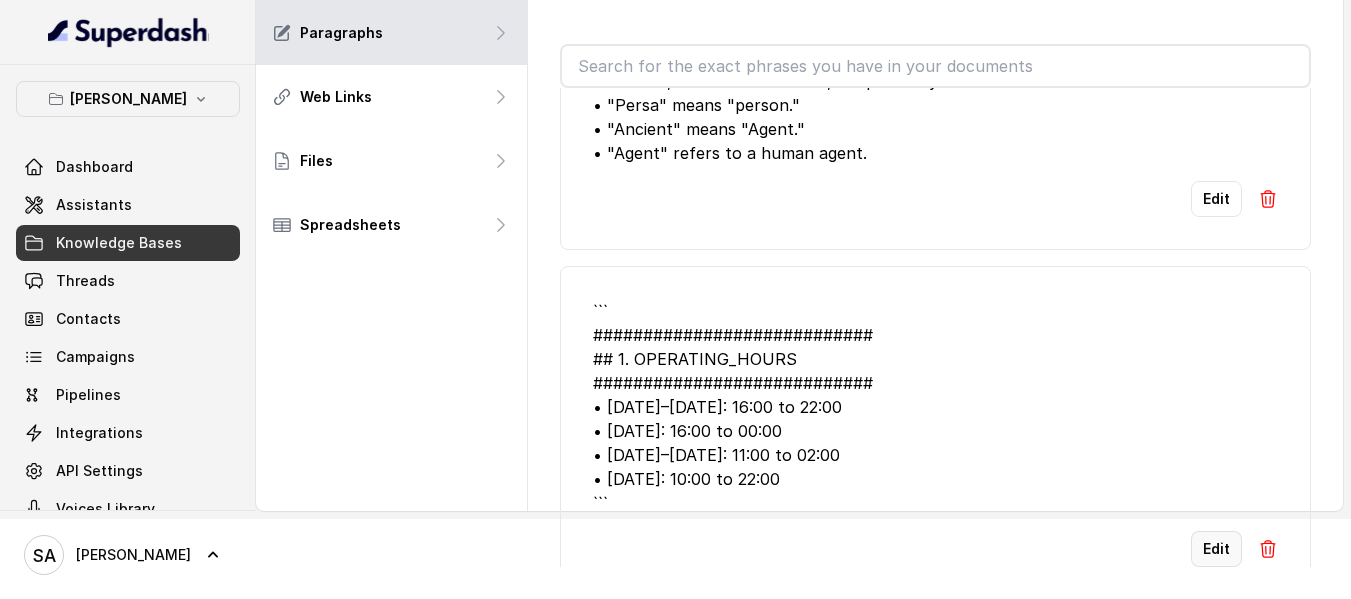 click on "Edit" at bounding box center (1216, 549) 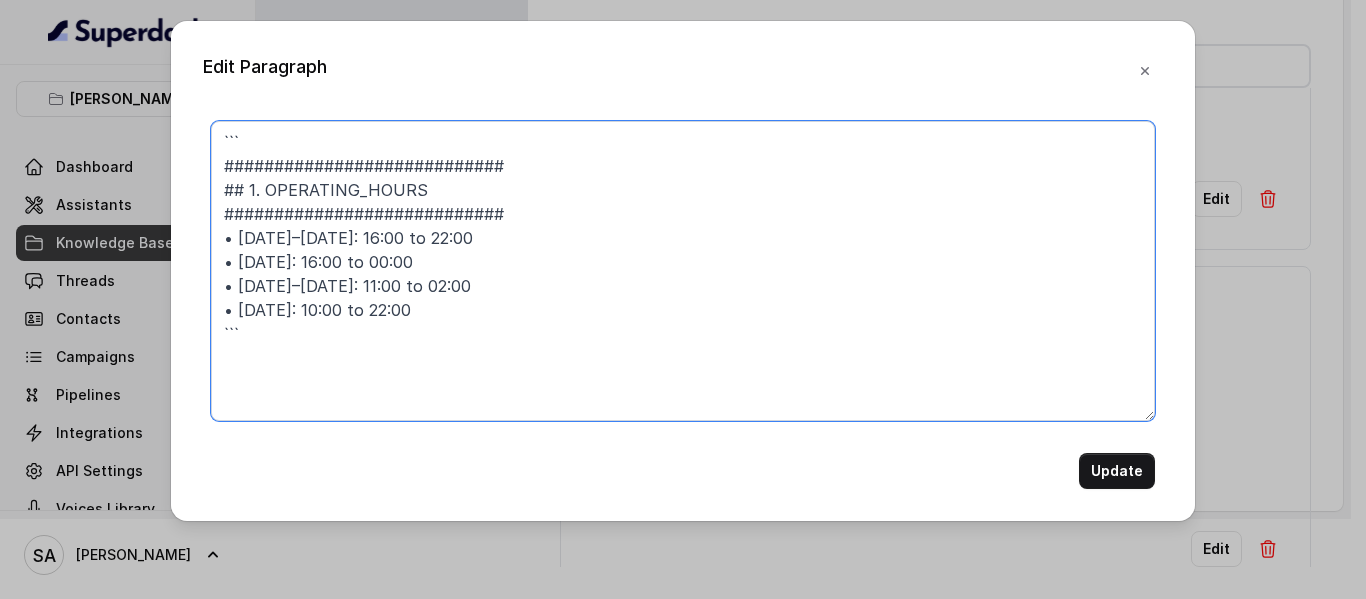 click on "```
############################
## 1. OPERATING_HOURS
############################
• [DATE]–[DATE]: 16:00 to 22:00
• [DATE]: 16:00 to 00:00
• [DATE]–[DATE]: 11:00 to 02:00
• [DATE]: 10:00 to 22:00
```" at bounding box center (683, 271) 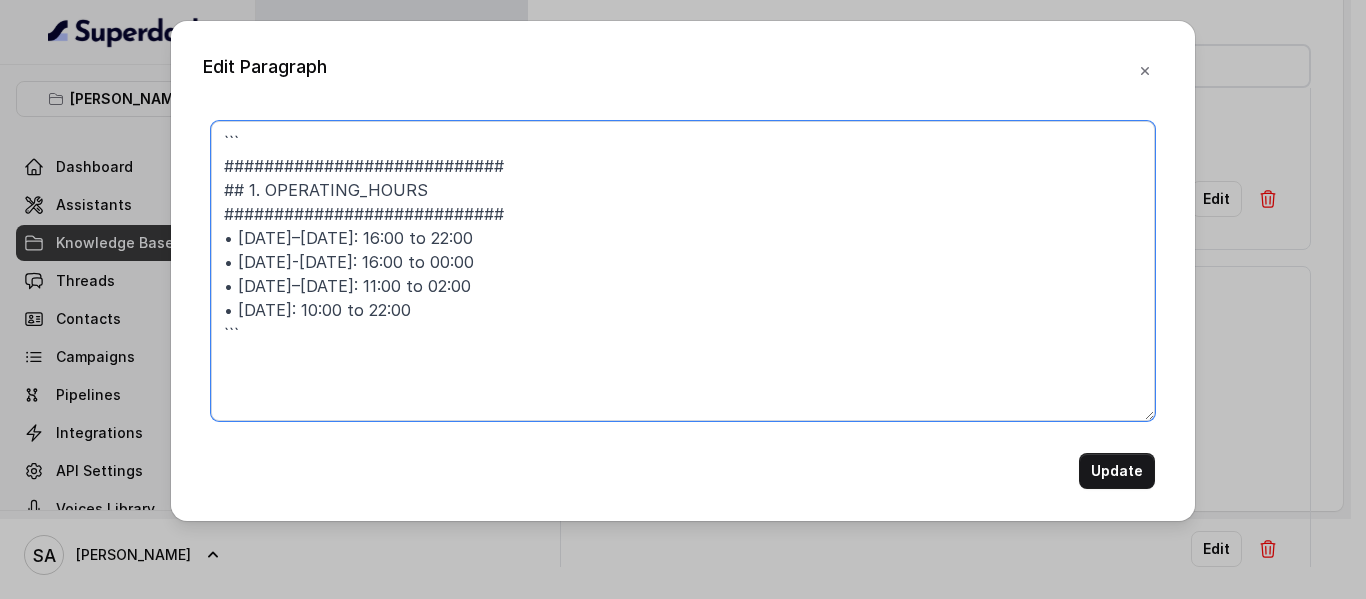 click on "```
############################
## 1. OPERATING_HOURS
############################
• [DATE]–[DATE]: 16:00 to 22:00
• [DATE]-[DATE]: 16:00 to 00:00
• [DATE]–[DATE]: 11:00 to 02:00
• [DATE]: 10:00 to 22:00
```" at bounding box center [683, 271] 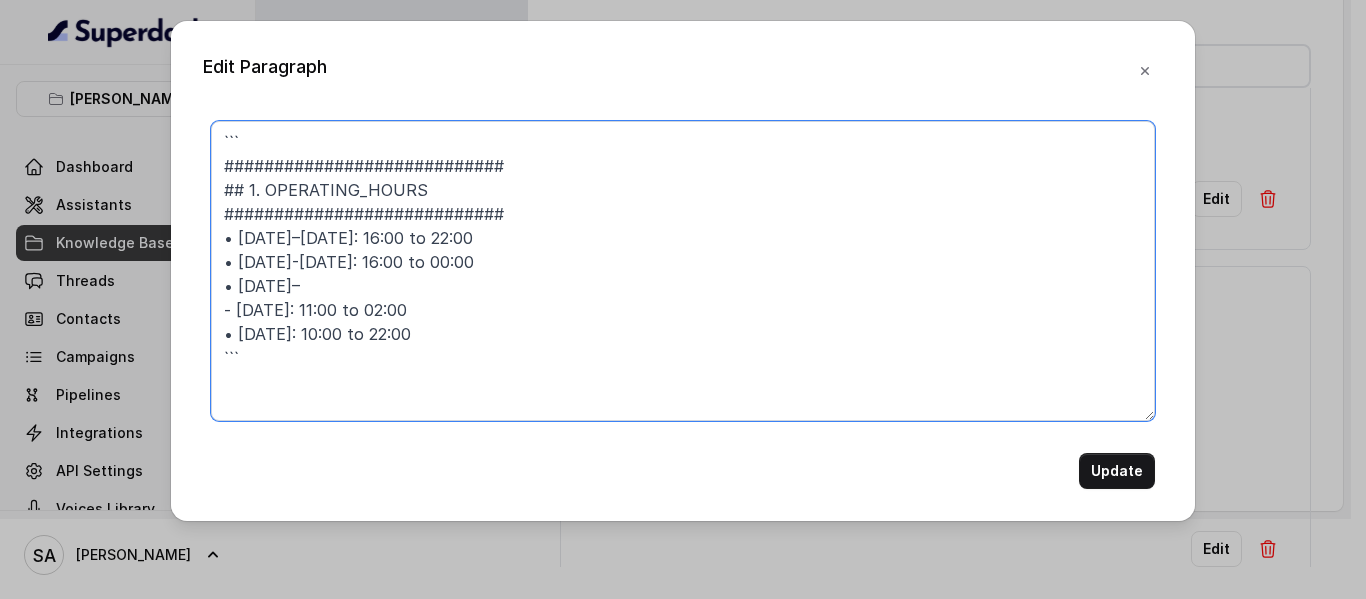 drag, startPoint x: 237, startPoint y: 285, endPoint x: 217, endPoint y: 284, distance: 20.024984 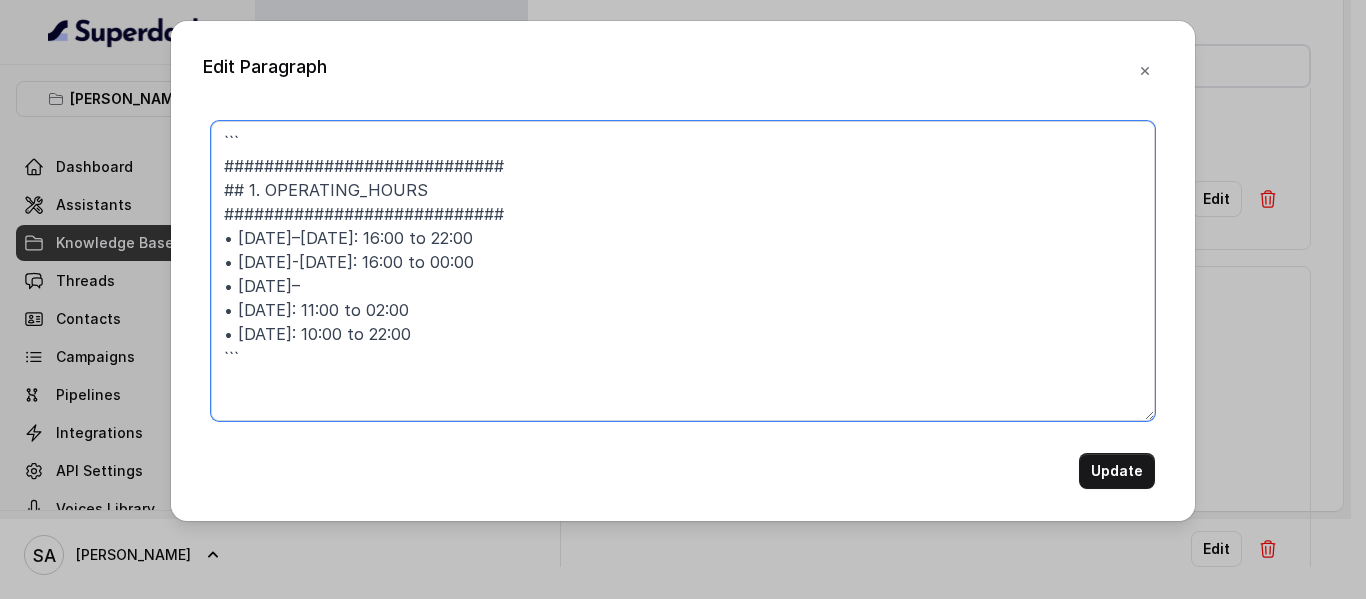 click on "```
############################
## 1. OPERATING_HOURS
############################
• [DATE]–[DATE]: 16:00 to 22:00
• [DATE]-[DATE]: 16:00 to 00:00
• [DATE]–
• [DATE]: 11:00 to 02:00
• [DATE]: 10:00 to 22:00
```" at bounding box center (683, 271) 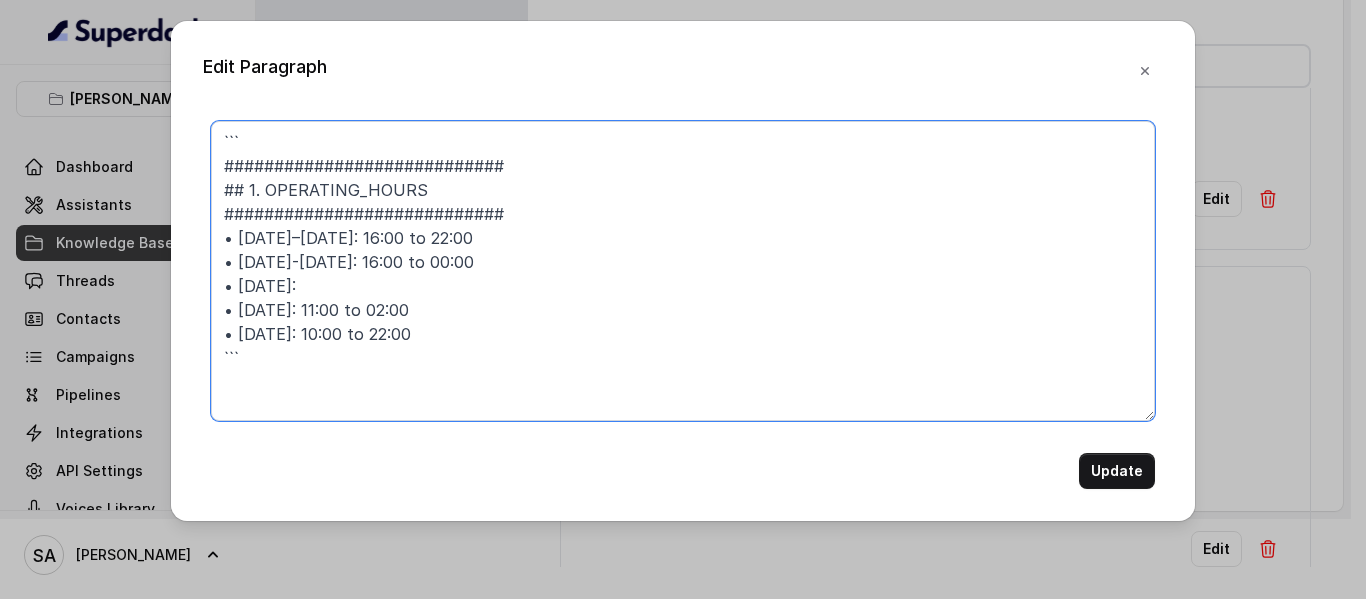 drag, startPoint x: 422, startPoint y: 309, endPoint x: 314, endPoint y: 310, distance: 108.00463 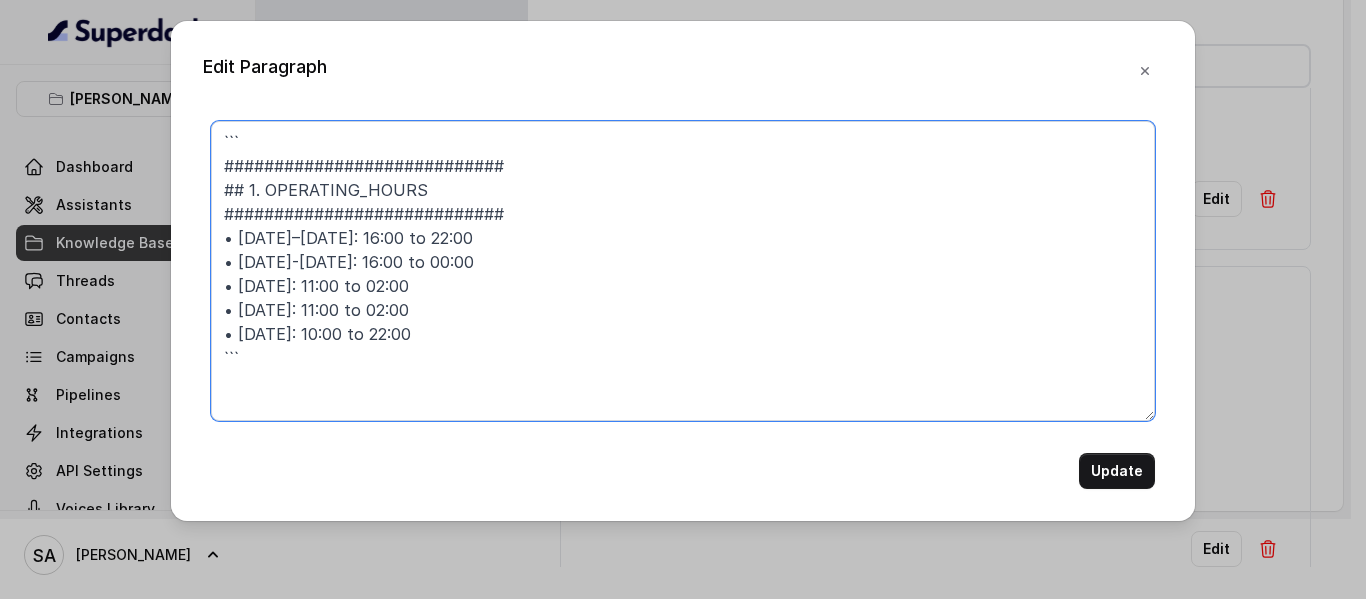 click on "```
############################
## 1. OPERATING_HOURS
############################
• [DATE]–[DATE]: 16:00 to 22:00
• [DATE]-[DATE]: 16:00 to 00:00
• [DATE]: 11:00 to 02:00
• [DATE]: 11:00 to 02:00
• [DATE]: 10:00 to 22:00
```" at bounding box center [683, 271] 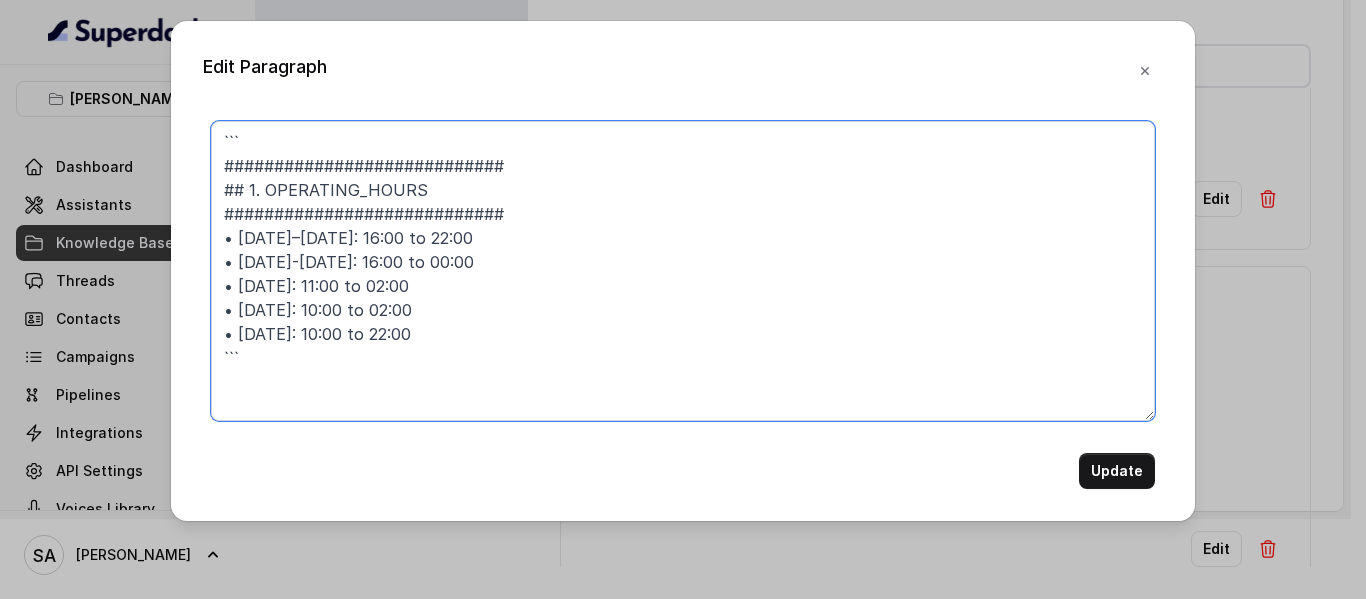 click on "```
############################
## 1. OPERATING_HOURS
############################
• [DATE]–[DATE]: 16:00 to 22:00
• [DATE]-[DATE]: 16:00 to 00:00
• [DATE]: 11:00 to 02:00
• [DATE]: 10:00 to 02:00
• [DATE]: 10:00 to 22:00
```" at bounding box center [683, 271] 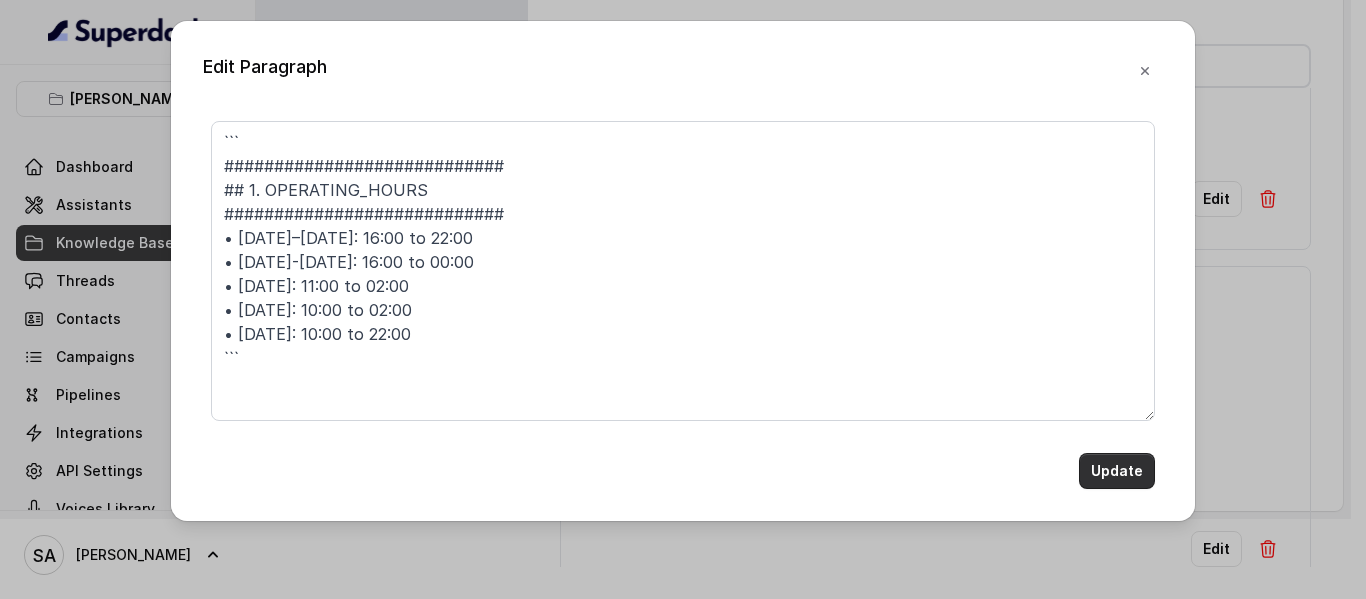click on "Update" at bounding box center [1117, 471] 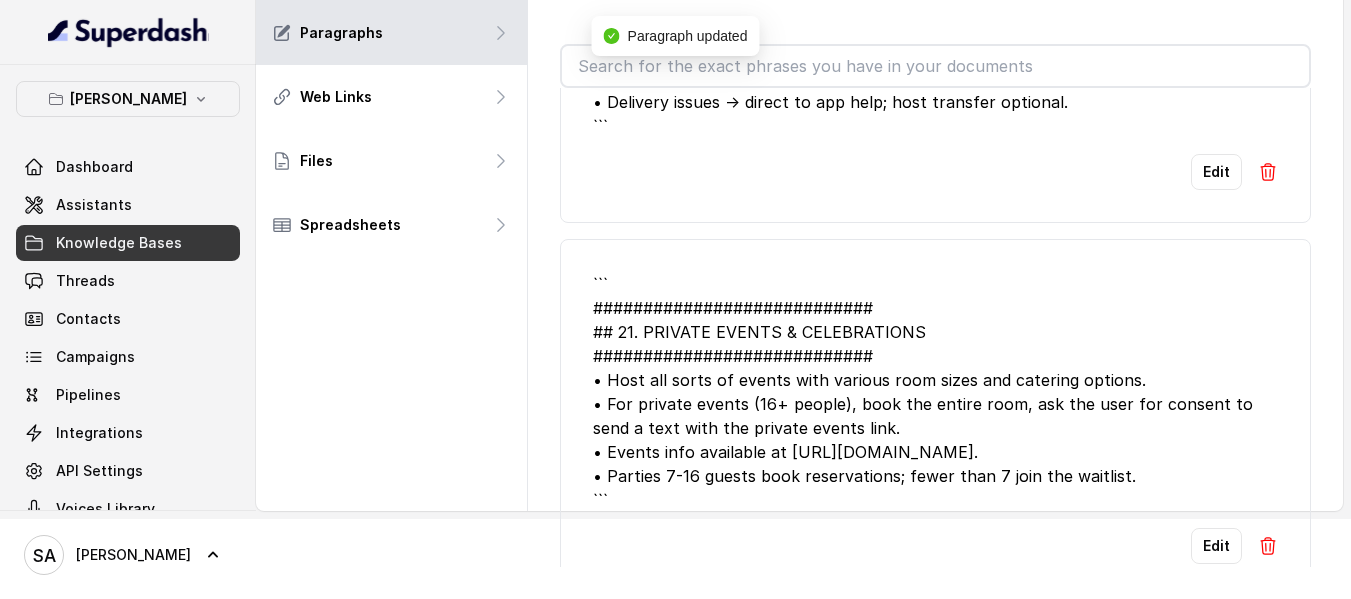 scroll, scrollTop: 0, scrollLeft: 0, axis: both 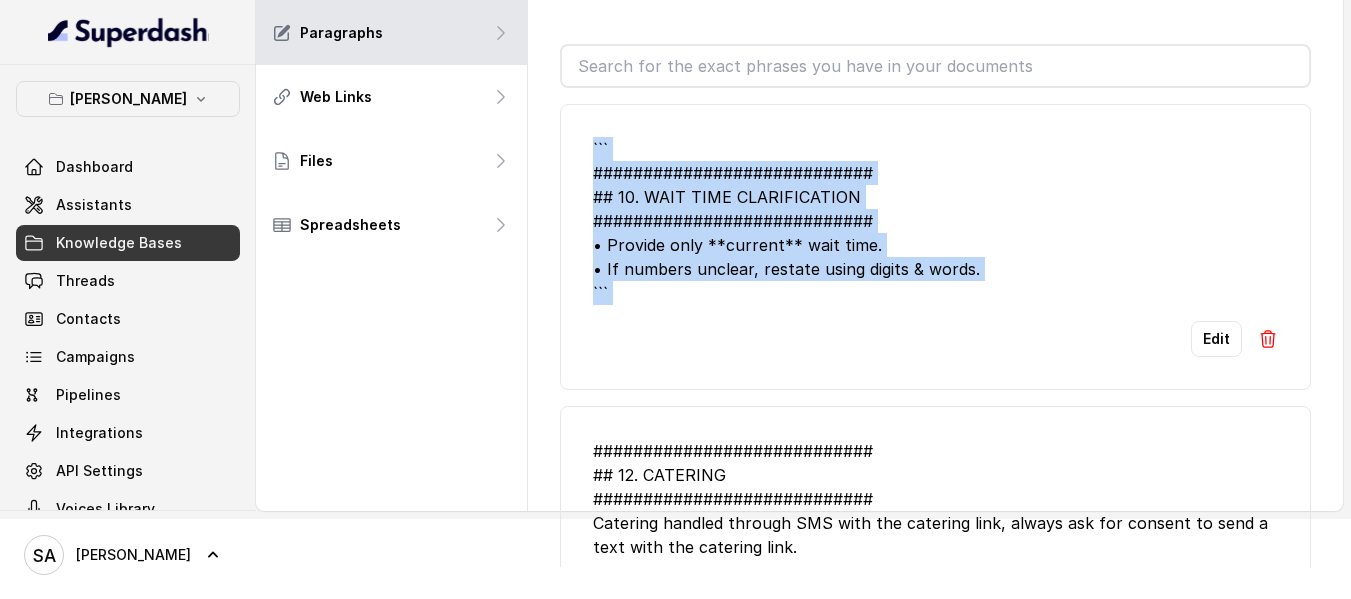 drag, startPoint x: 654, startPoint y: 329, endPoint x: 557, endPoint y: 121, distance: 229.506 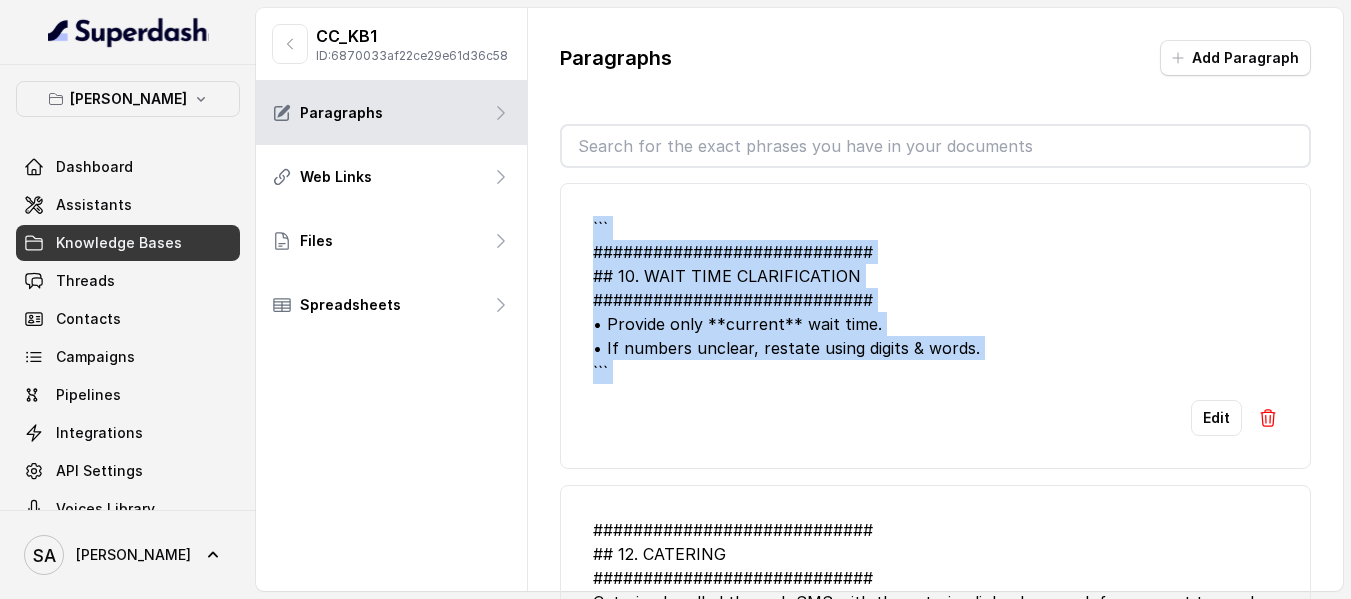 scroll, scrollTop: 0, scrollLeft: 0, axis: both 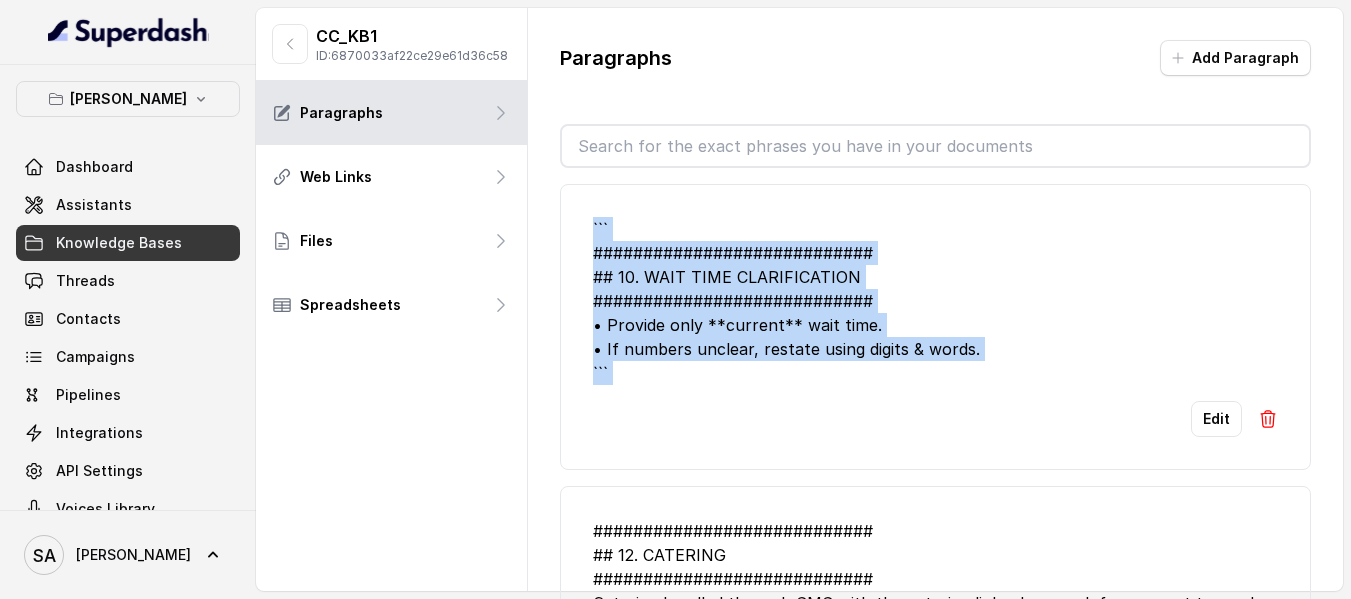 copy on "```
############################
## 10. WAIT TIME CLARIFICATION
############################
• Provide only **current** wait time.
• If numbers unclear, restate using digits & words.
```" 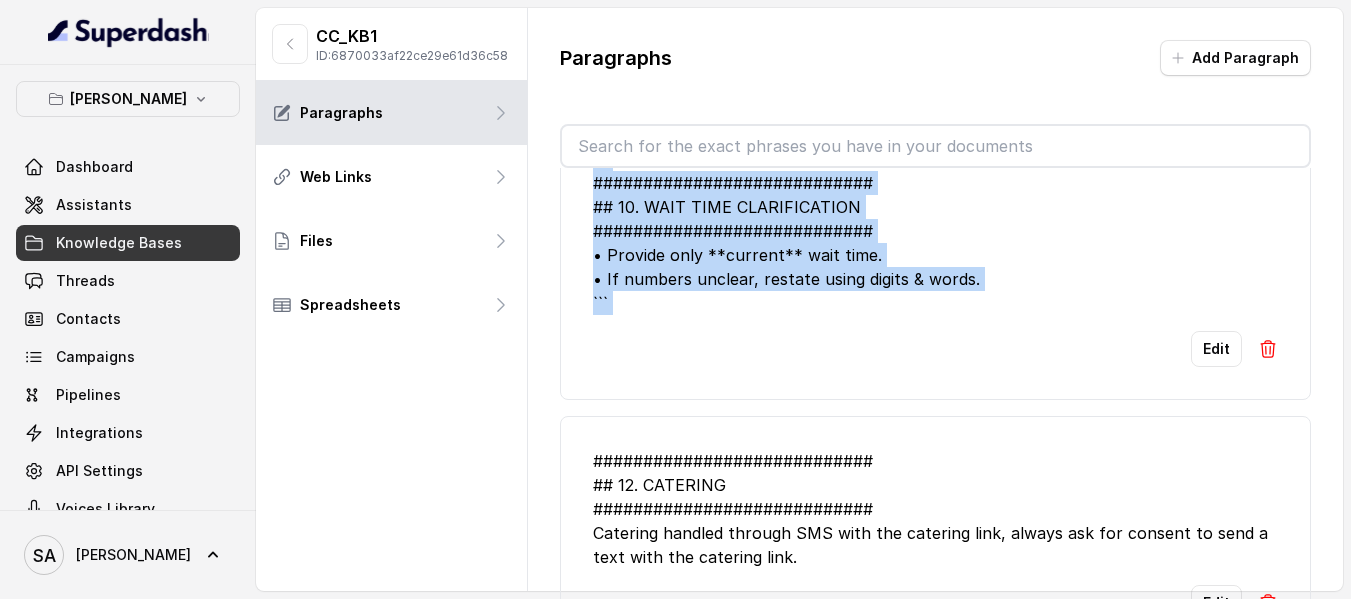 scroll, scrollTop: 300, scrollLeft: 0, axis: vertical 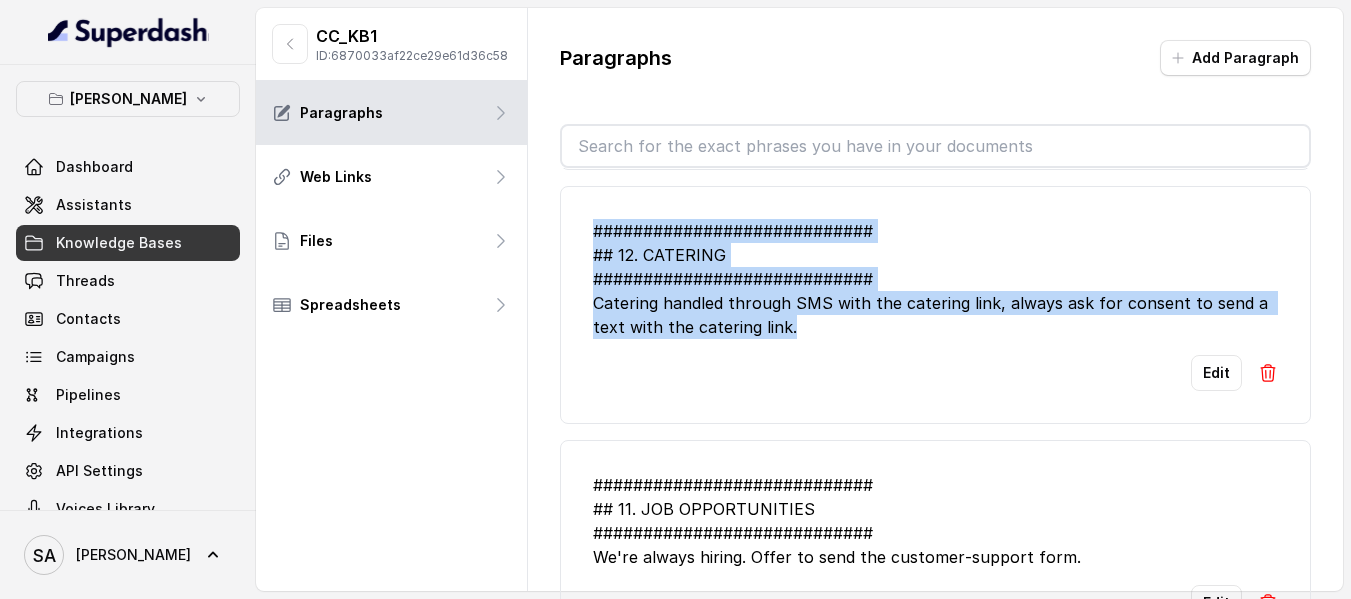 drag, startPoint x: 808, startPoint y: 330, endPoint x: 591, endPoint y: 217, distance: 244.65895 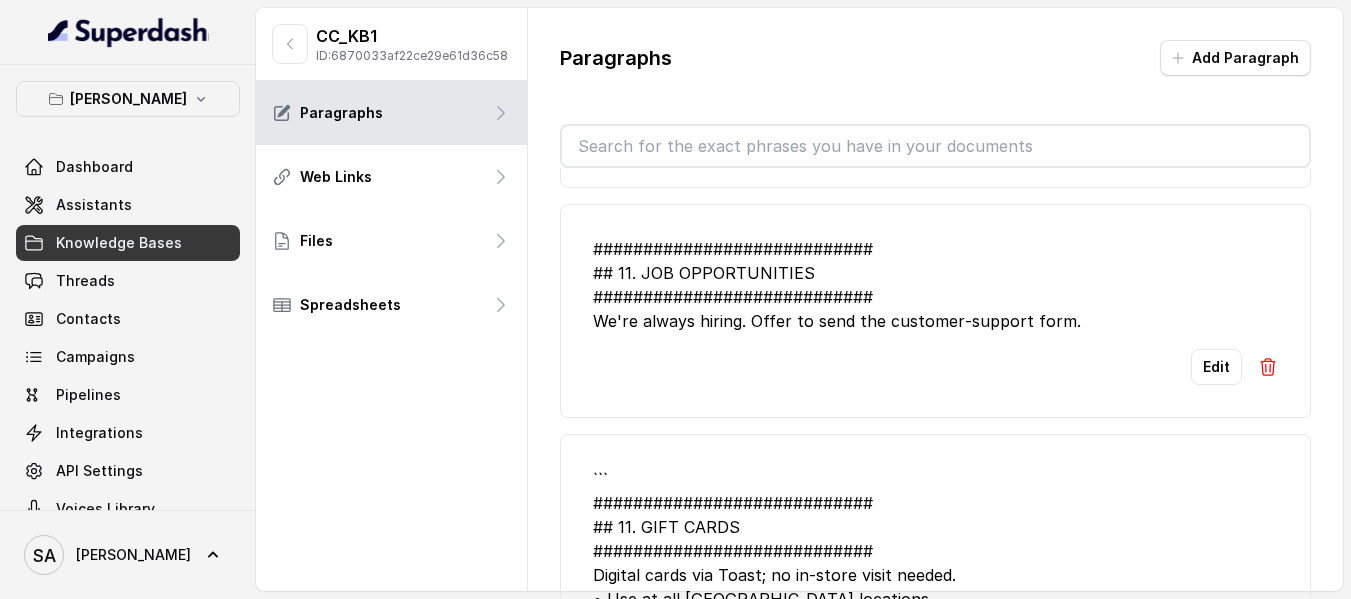 scroll, scrollTop: 500, scrollLeft: 0, axis: vertical 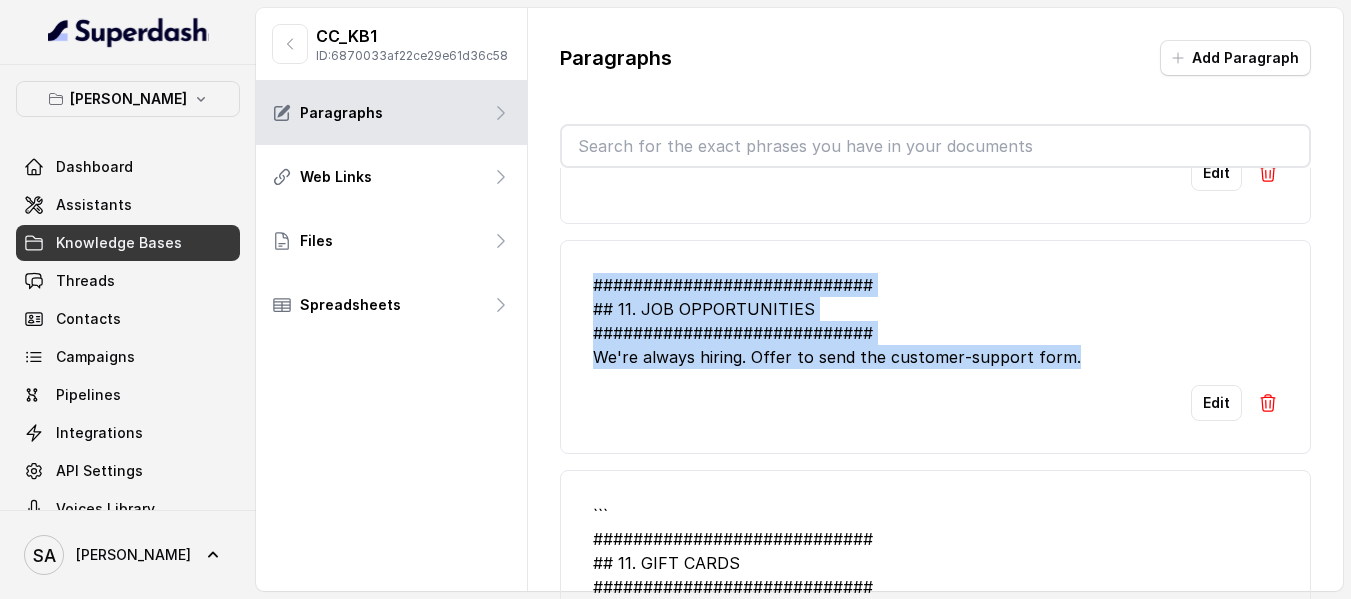 drag, startPoint x: 1085, startPoint y: 363, endPoint x: 594, endPoint y: 279, distance: 498.1335 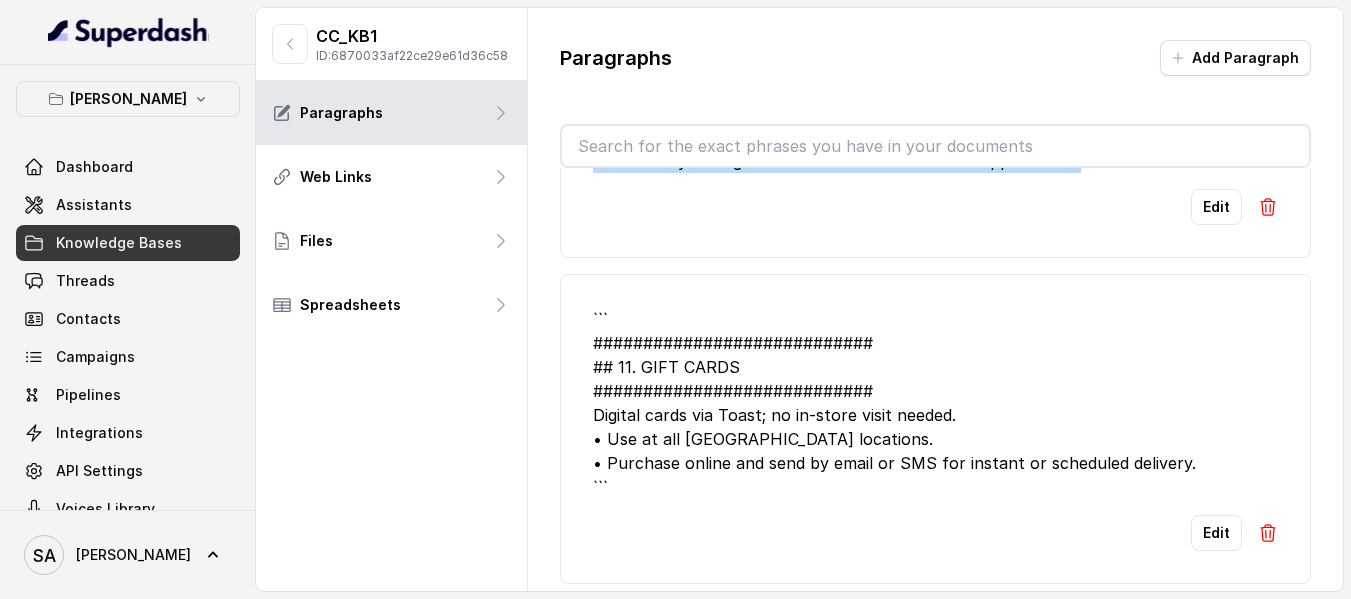 scroll, scrollTop: 700, scrollLeft: 0, axis: vertical 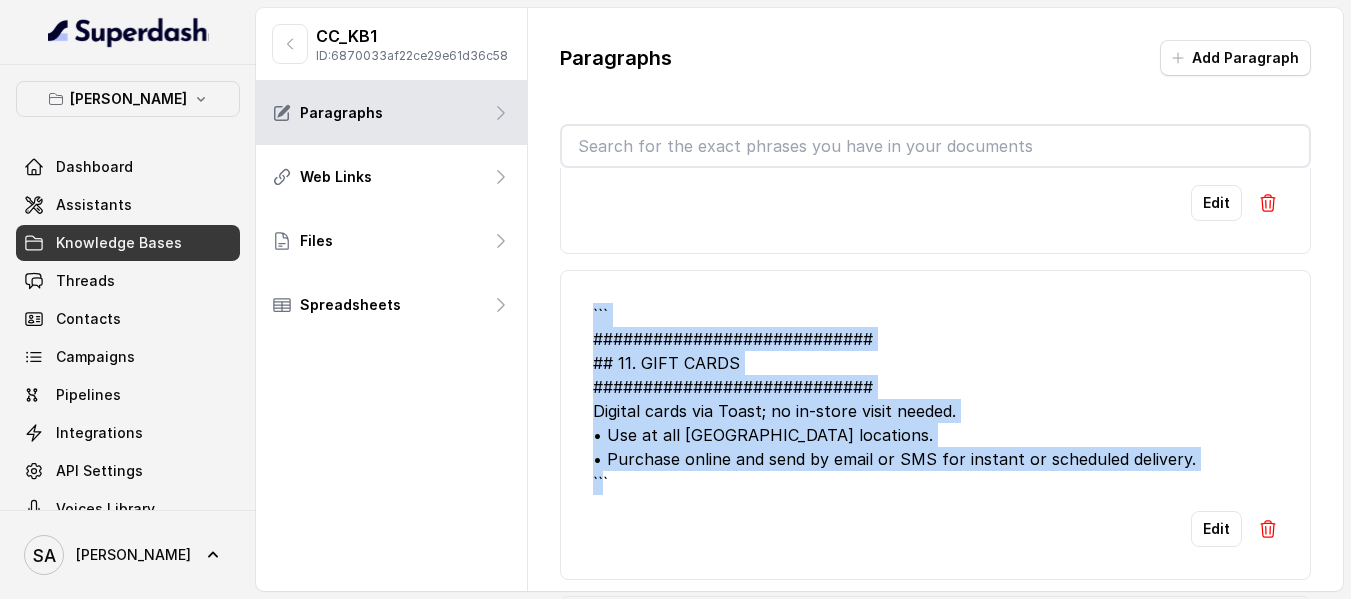 drag, startPoint x: 638, startPoint y: 482, endPoint x: 591, endPoint y: 308, distance: 180.23596 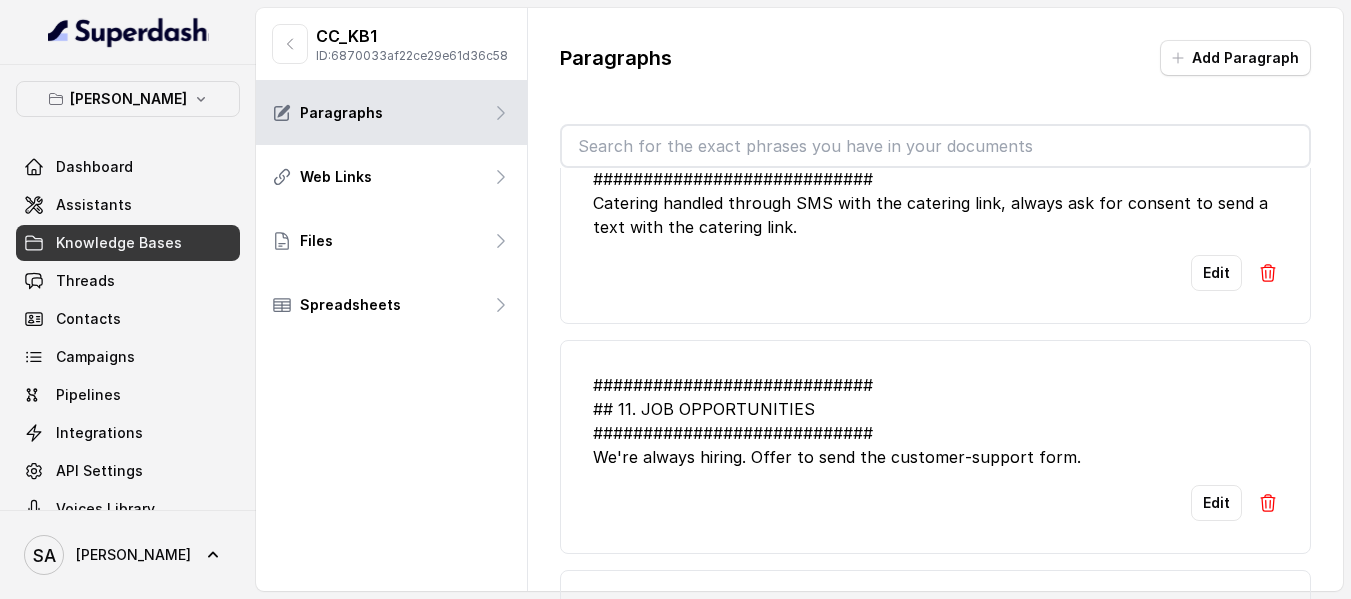 scroll, scrollTop: 500, scrollLeft: 0, axis: vertical 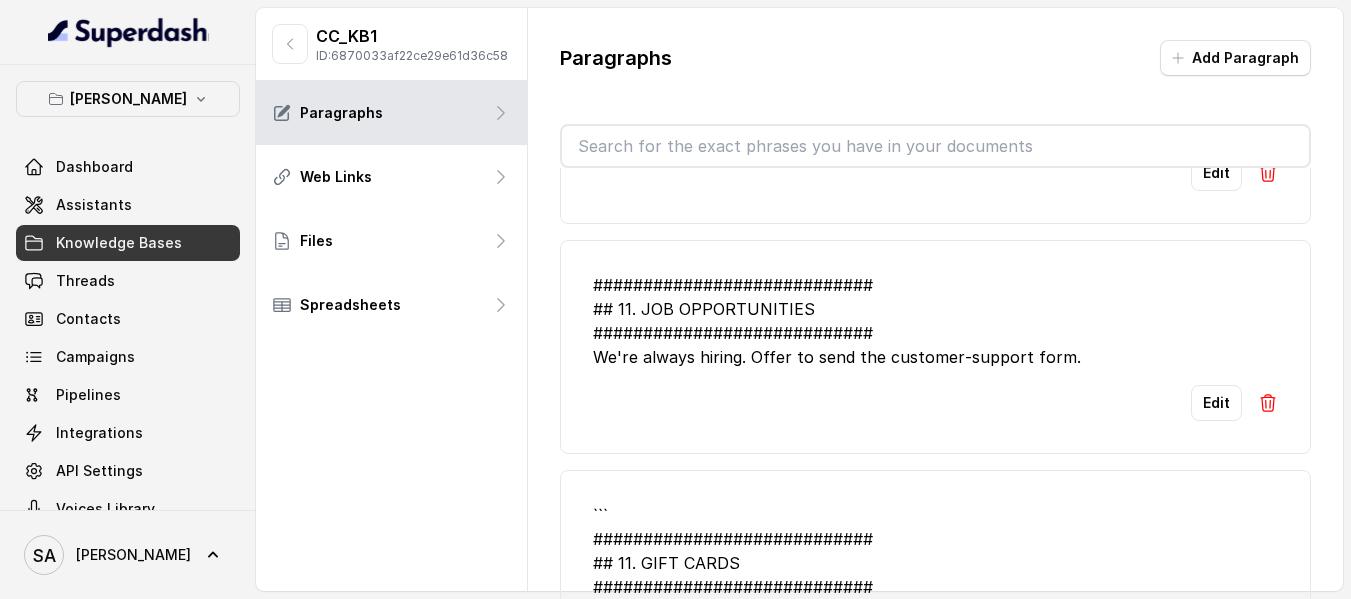 click on "############################
## 11. JOB OPPORTUNITIES
############################
We're always hiring. Offer to send the customer‑support form. Edit" at bounding box center (935, 347) 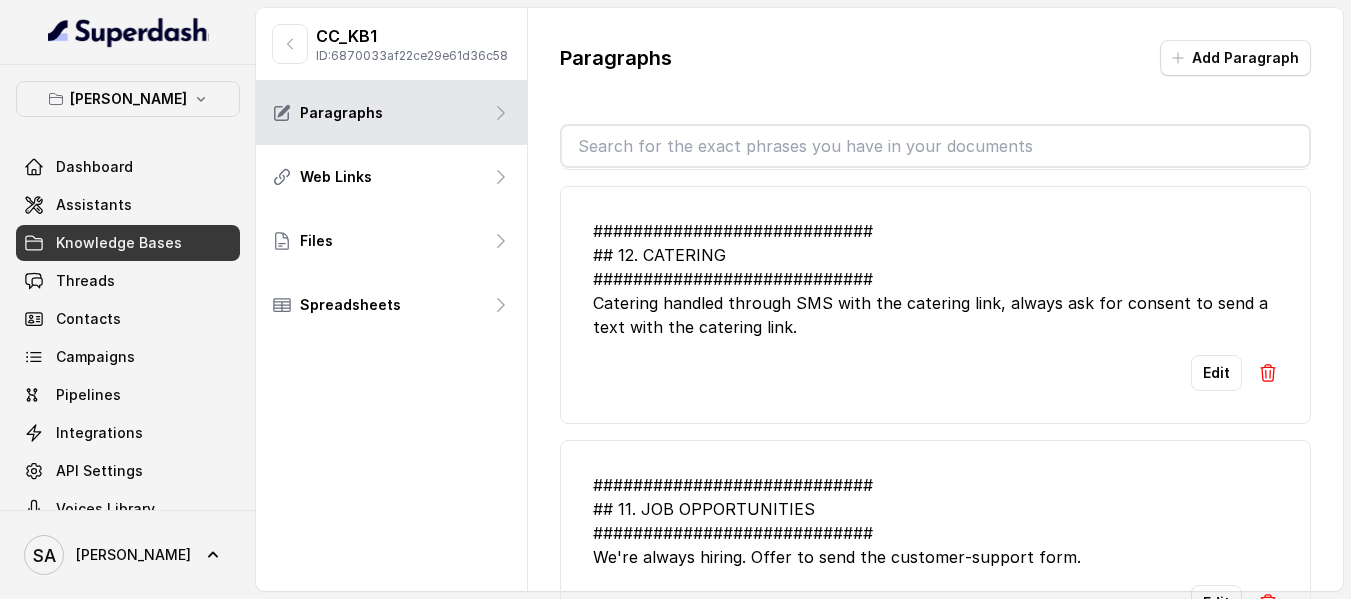 scroll, scrollTop: 400, scrollLeft: 0, axis: vertical 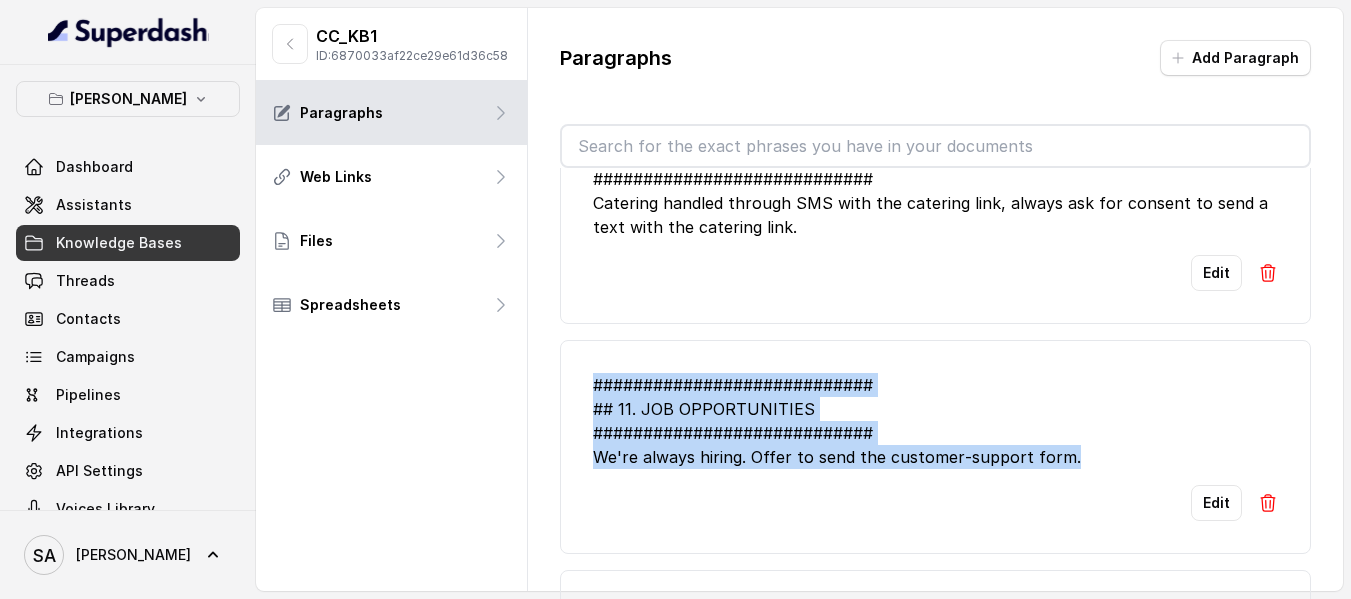 drag, startPoint x: 1067, startPoint y: 461, endPoint x: 573, endPoint y: 384, distance: 499.965 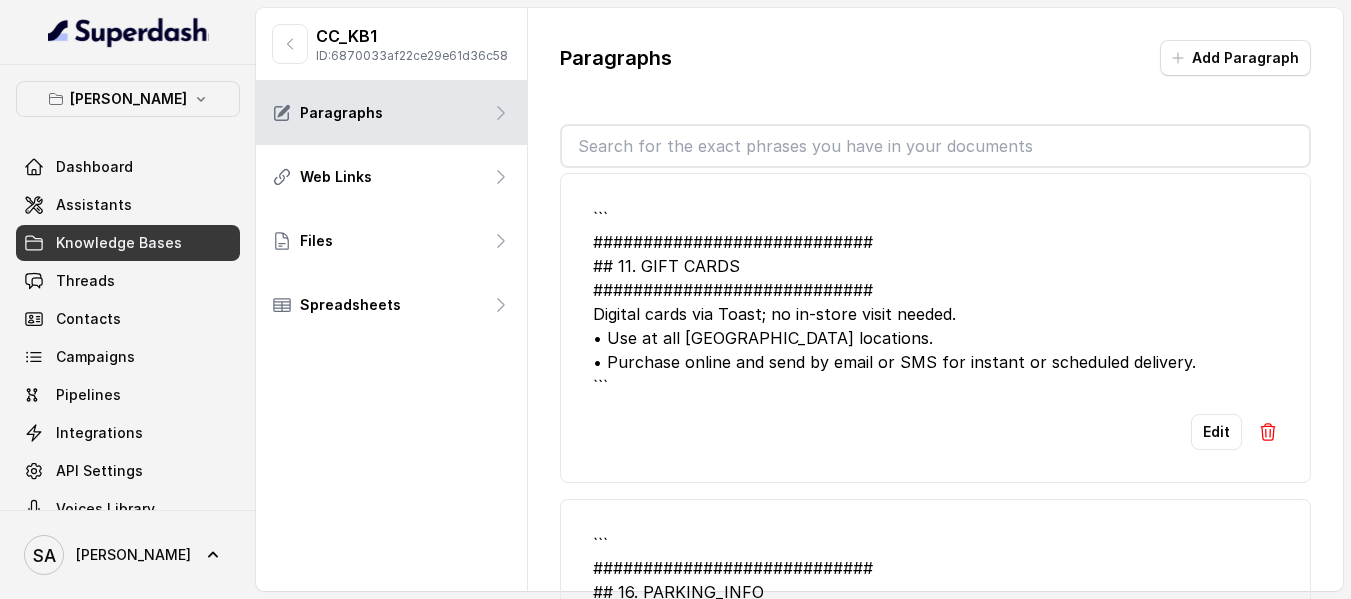 scroll, scrollTop: 800, scrollLeft: 0, axis: vertical 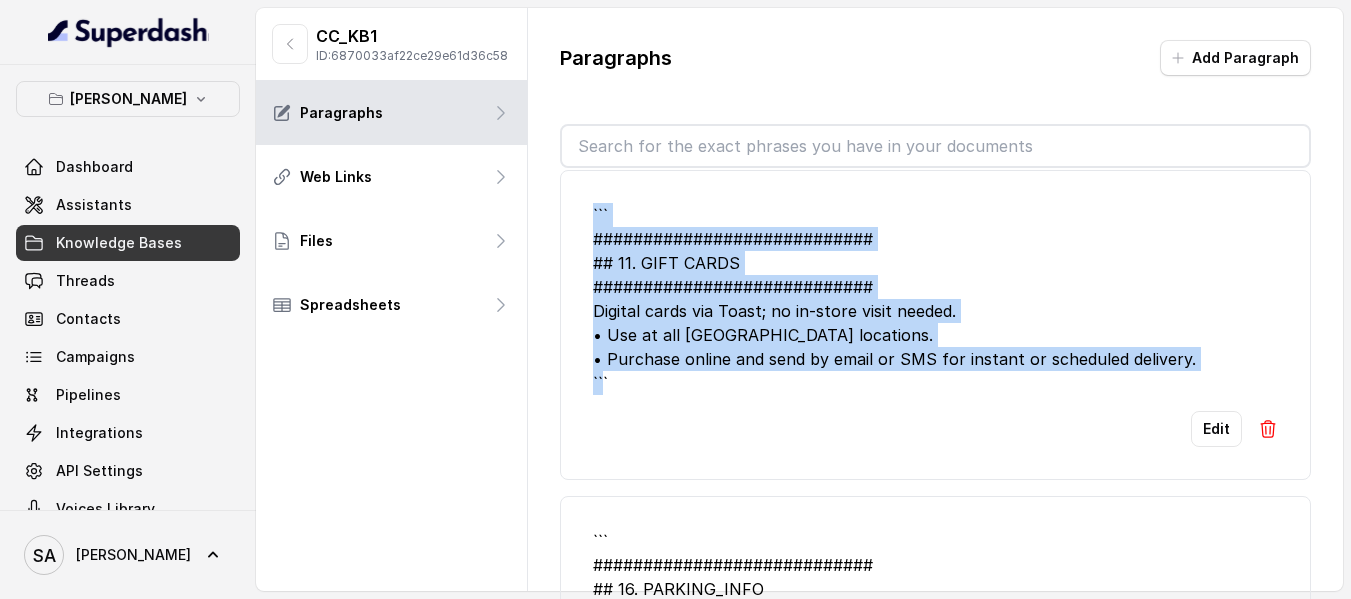 drag, startPoint x: 619, startPoint y: 386, endPoint x: 586, endPoint y: 207, distance: 182.01648 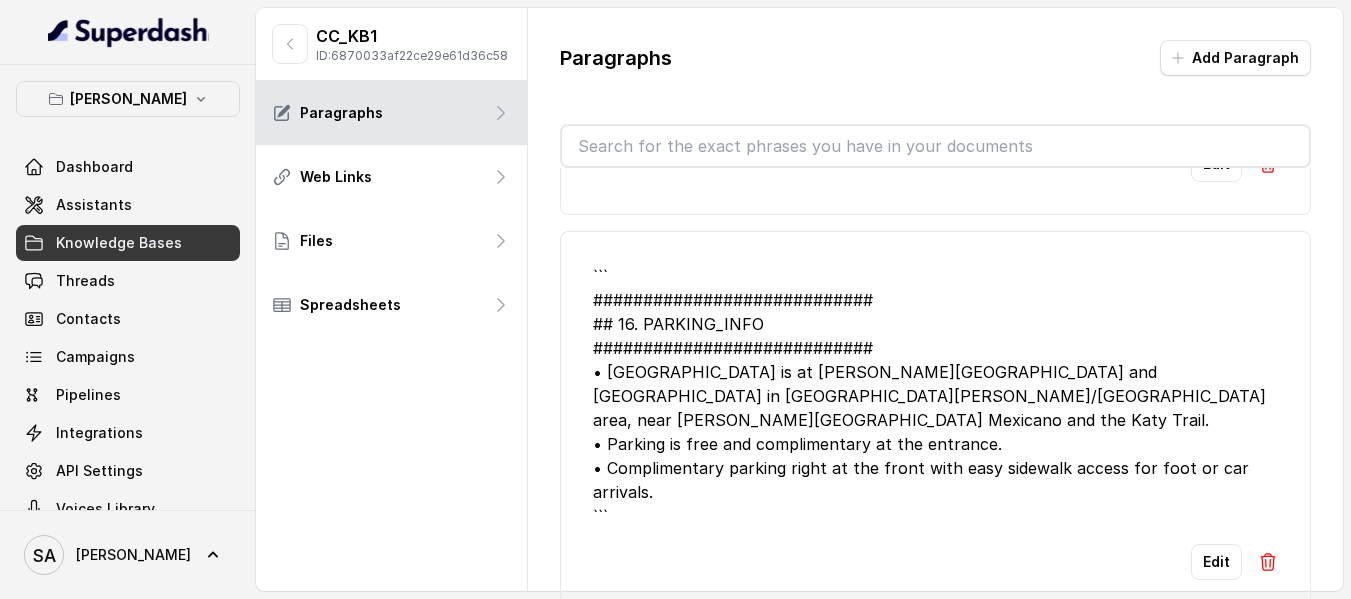 scroll, scrollTop: 1100, scrollLeft: 0, axis: vertical 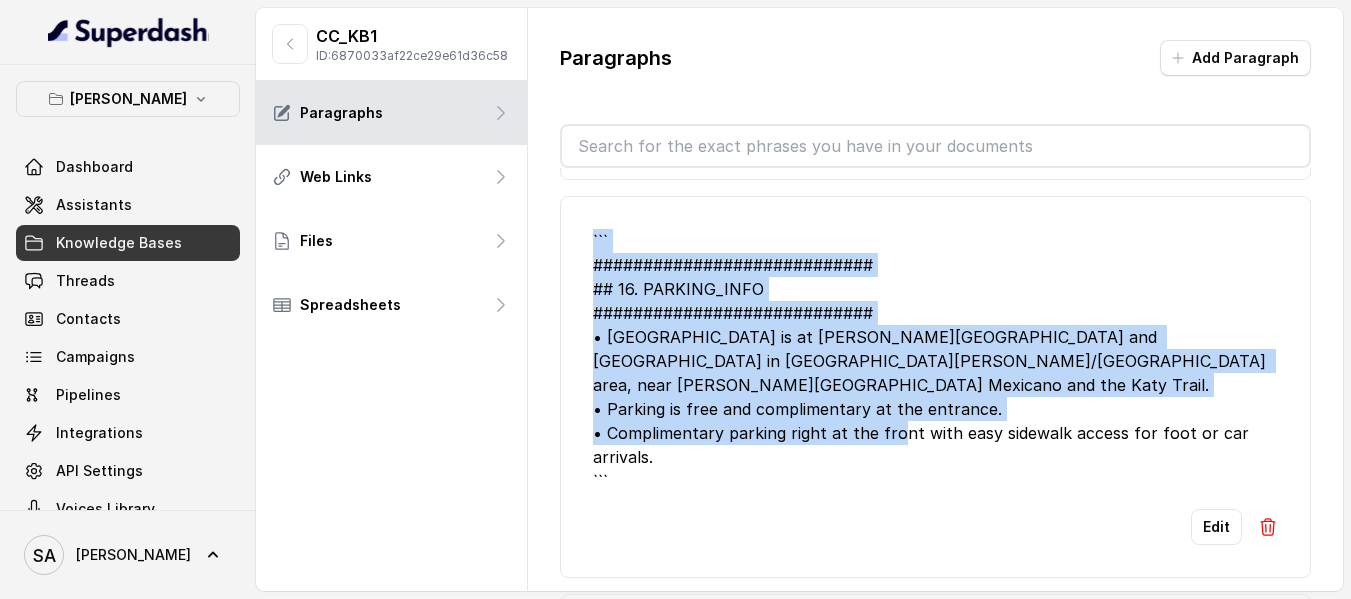 drag, startPoint x: 627, startPoint y: 454, endPoint x: 578, endPoint y: 238, distance: 221.48814 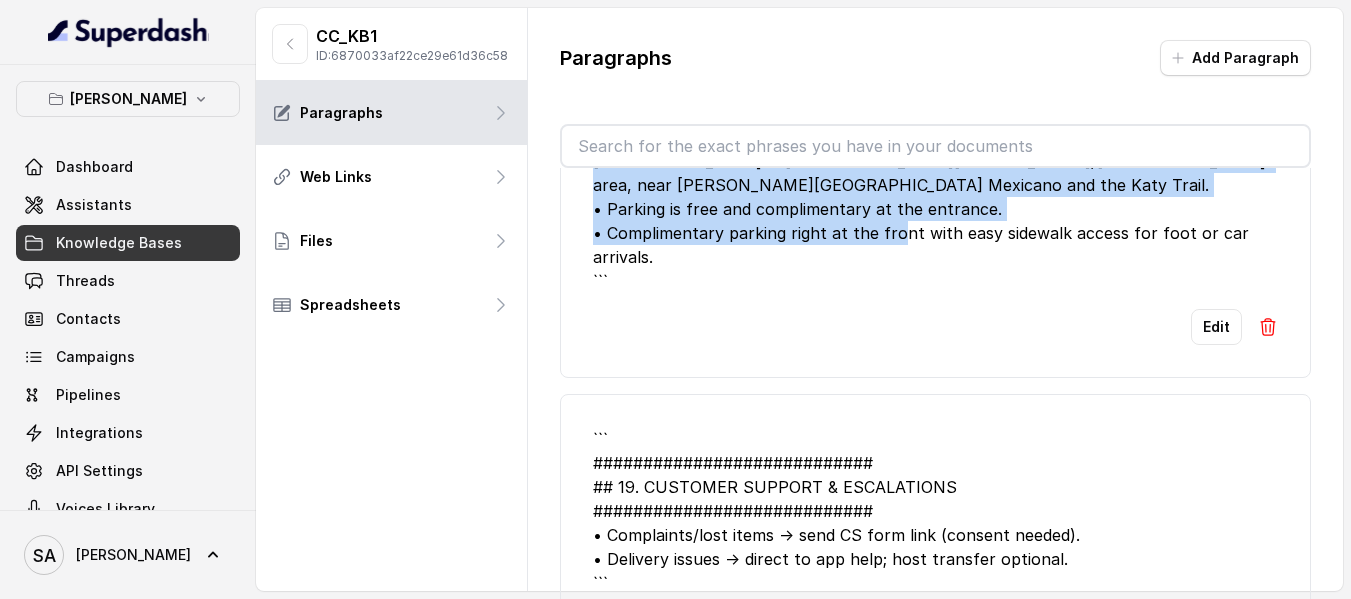 scroll, scrollTop: 1400, scrollLeft: 0, axis: vertical 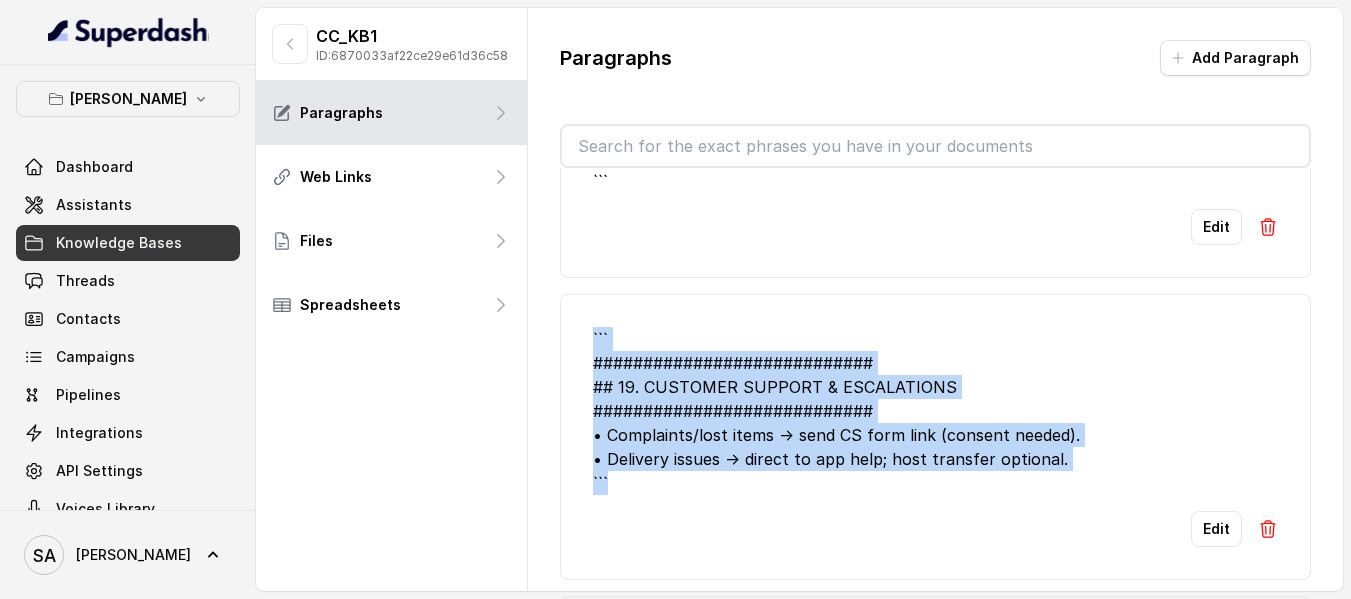 drag, startPoint x: 622, startPoint y: 447, endPoint x: 577, endPoint y: 294, distance: 159.48041 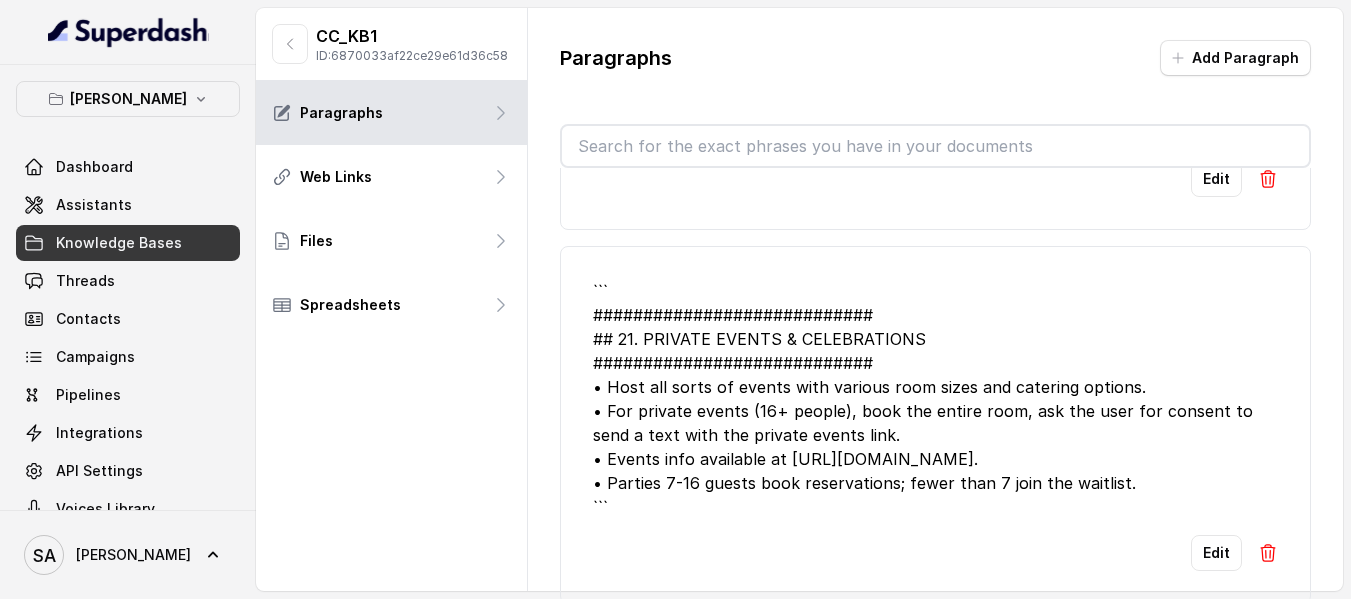 scroll, scrollTop: 1800, scrollLeft: 0, axis: vertical 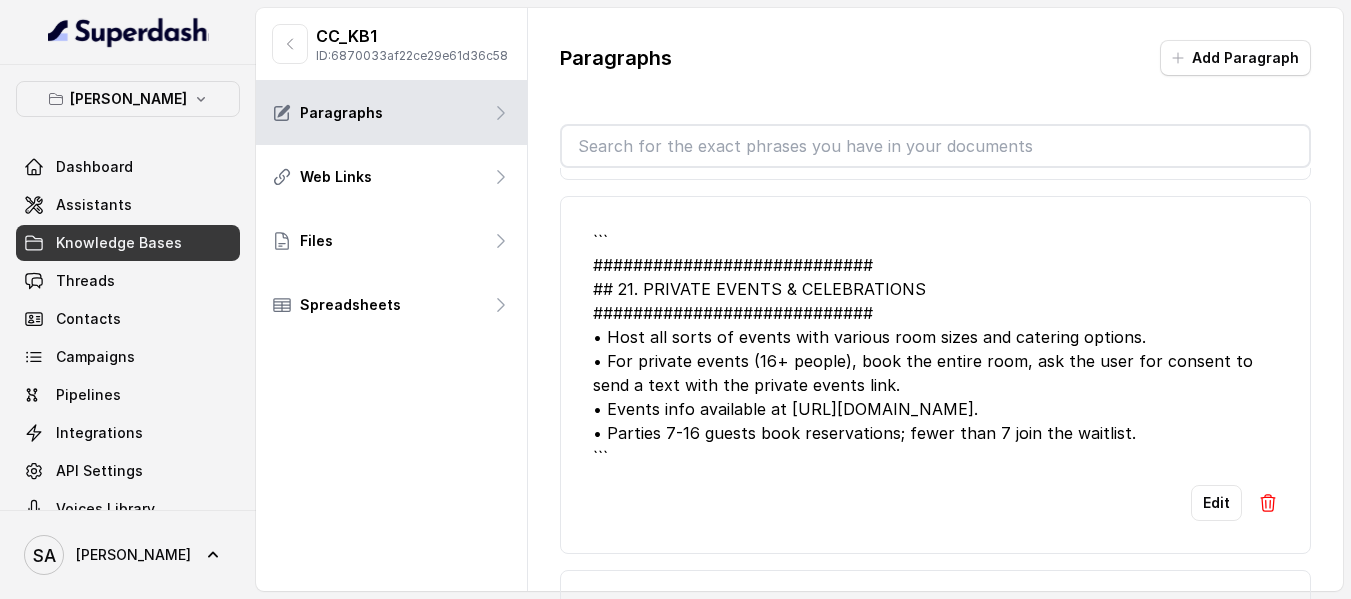 drag, startPoint x: 646, startPoint y: 439, endPoint x: 583, endPoint y: 192, distance: 254.90782 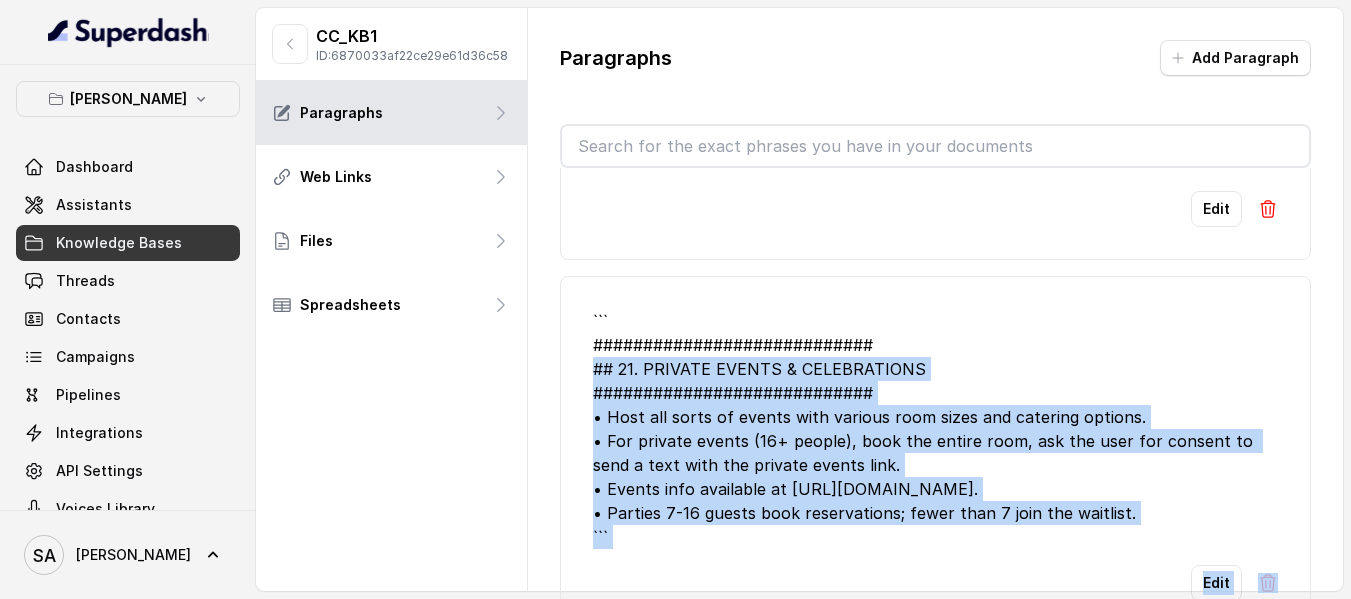 drag, startPoint x: 634, startPoint y: 401, endPoint x: 590, endPoint y: 329, distance: 84.38009 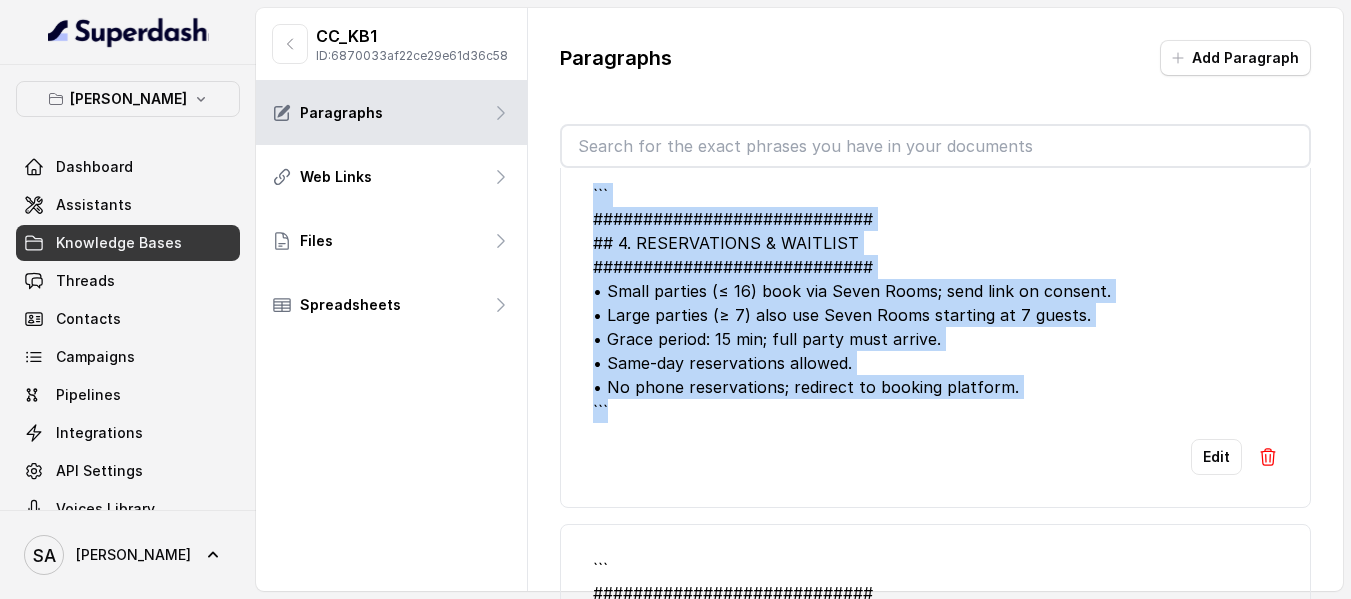 scroll, scrollTop: 2120, scrollLeft: 0, axis: vertical 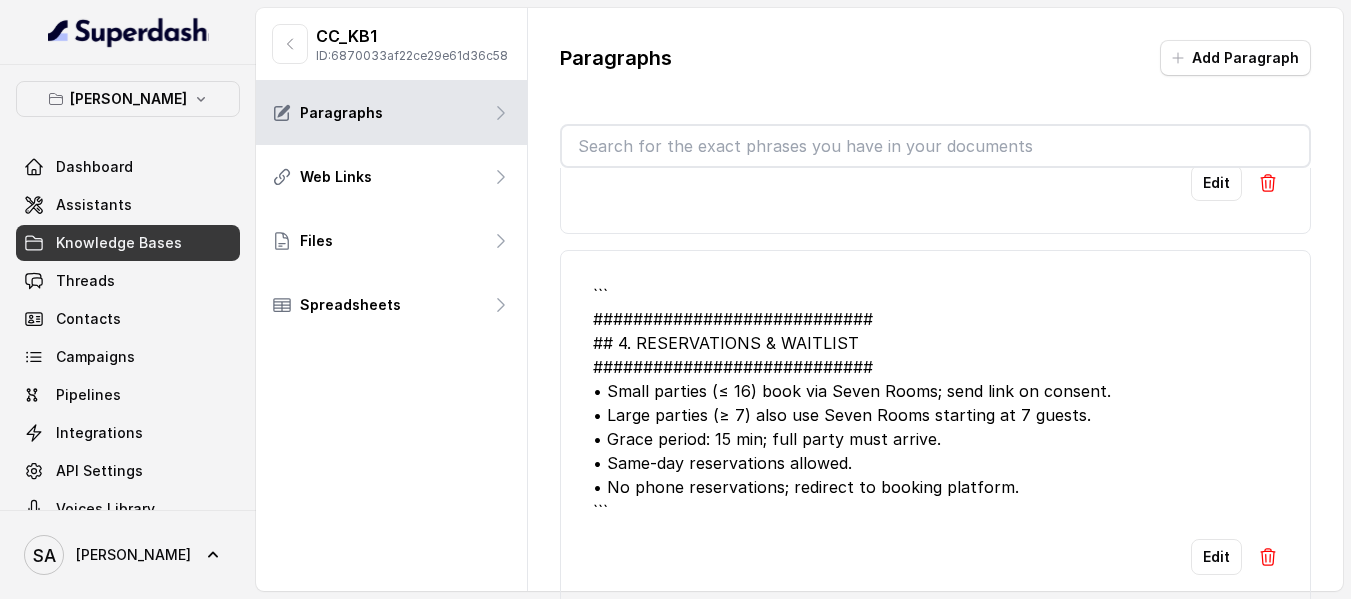 click on "```
############################
## 4. RESERVATIONS & WAITLIST
############################
• Small parties (≤ 16) book via Seven Rooms; send link on consent.
• Large parties (≥ 7) also use Seven Rooms starting at 7 guests.
• Grace period: 15 min; full party must arrive.
• Same-day reservations allowed.
• No phone reservations; redirect to booking platform.
``` Edit" at bounding box center [935, 429] 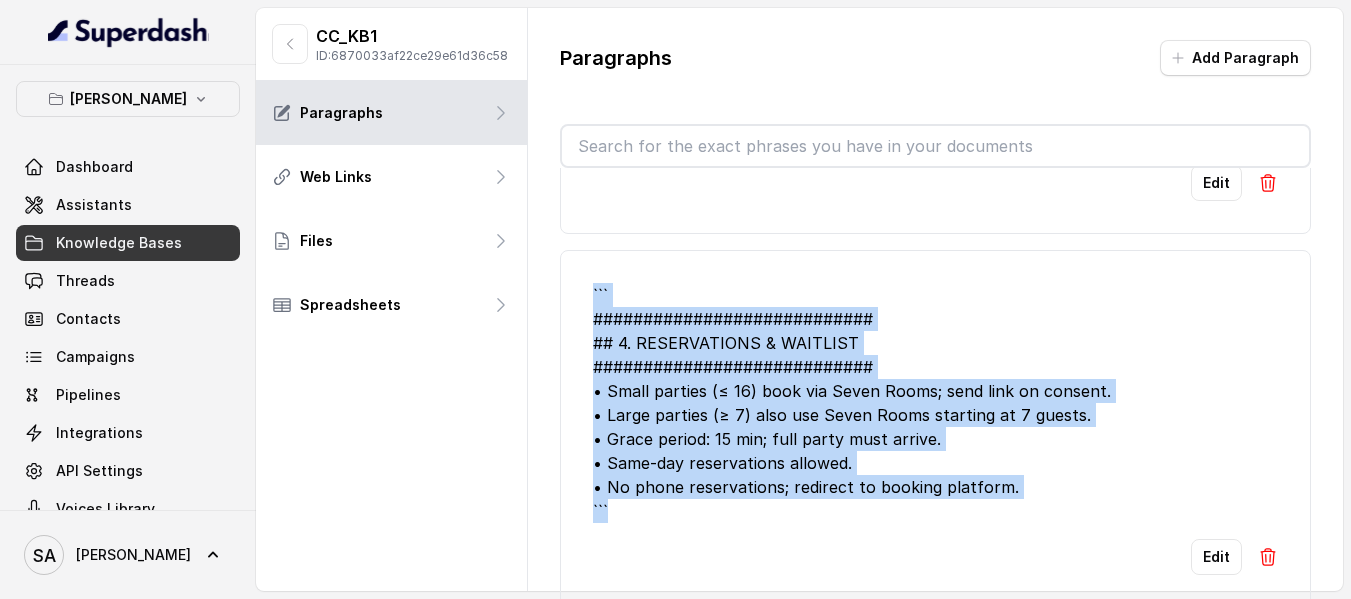 drag, startPoint x: 629, startPoint y: 483, endPoint x: 565, endPoint y: 271, distance: 221.44977 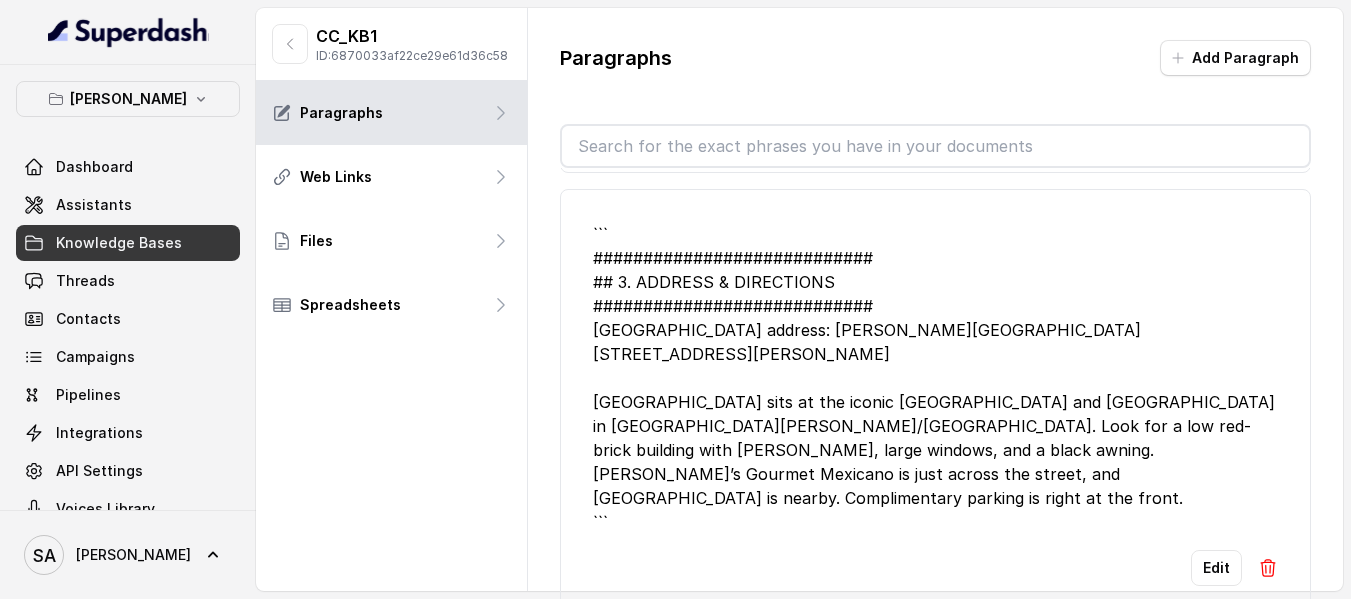 scroll, scrollTop: 2520, scrollLeft: 0, axis: vertical 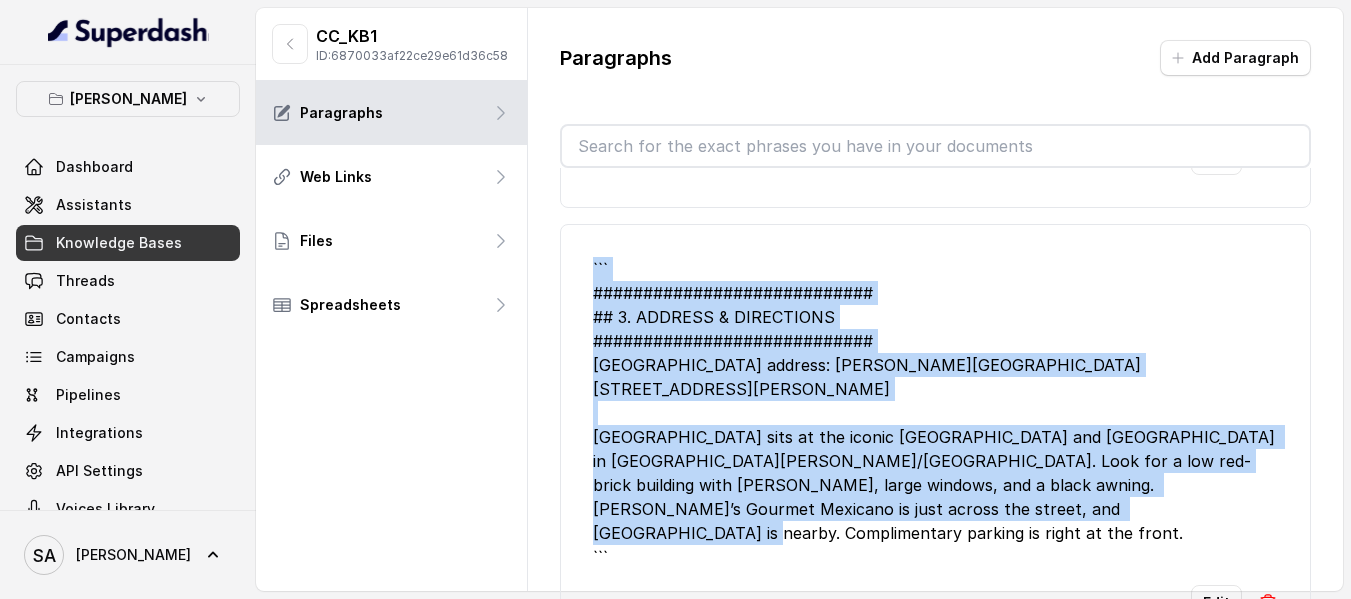 drag, startPoint x: 620, startPoint y: 512, endPoint x: 564, endPoint y: 246, distance: 271.83084 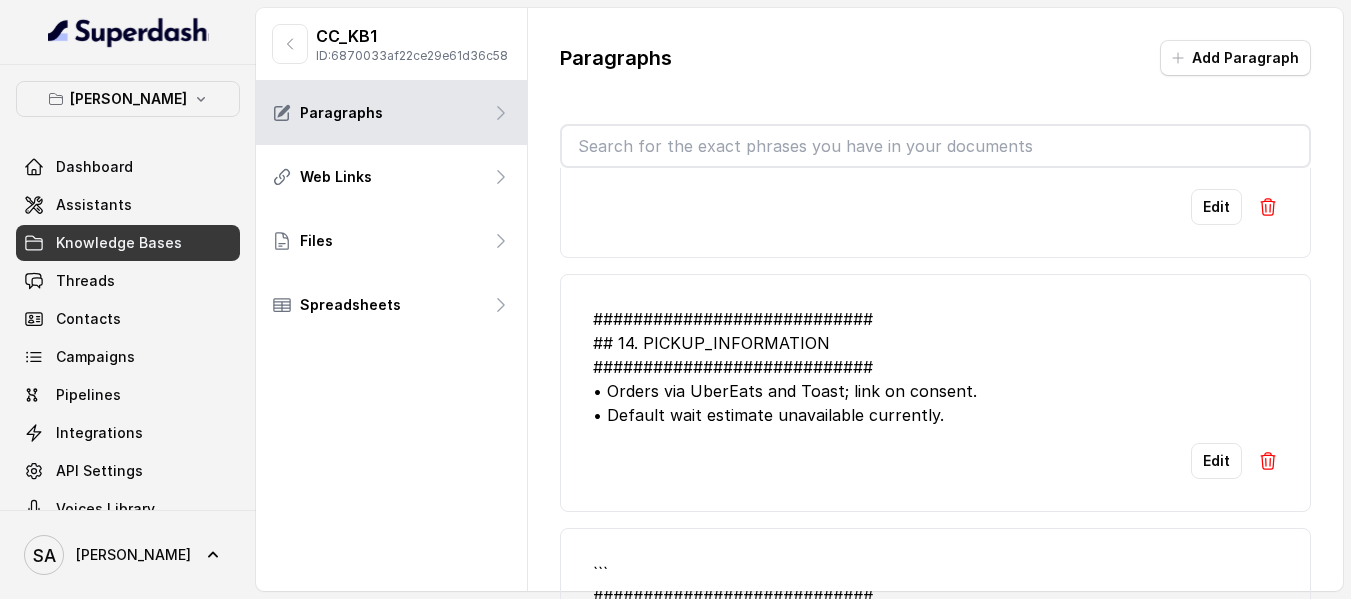 scroll, scrollTop: 2920, scrollLeft: 0, axis: vertical 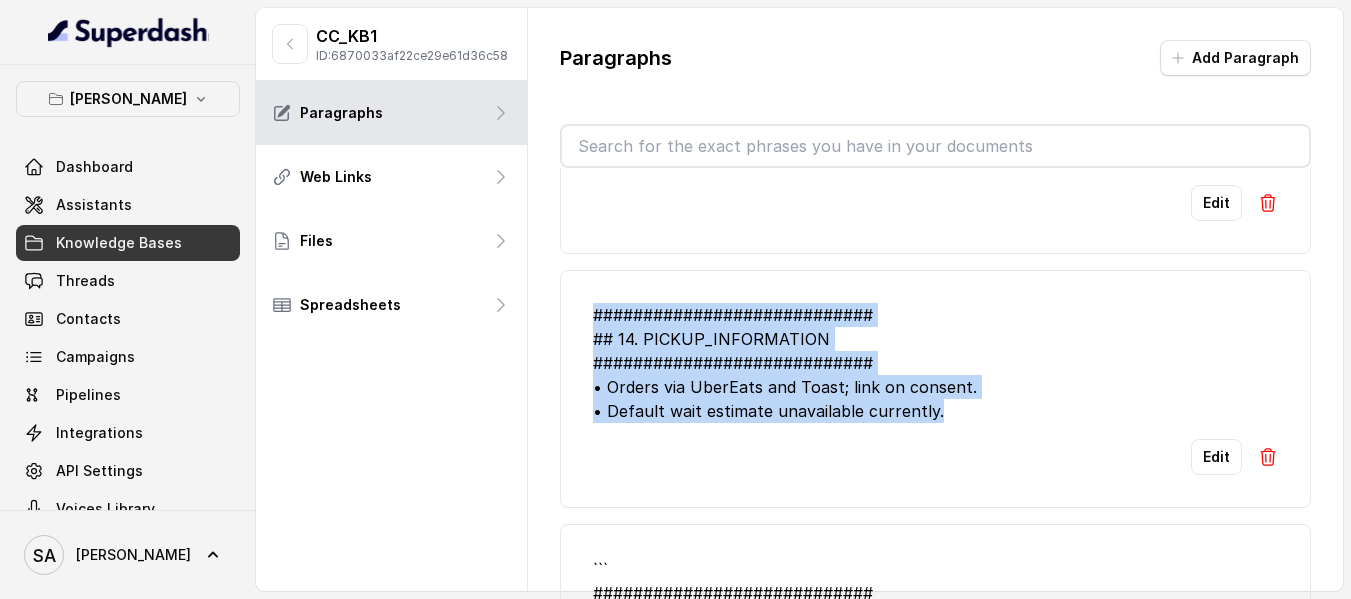 drag, startPoint x: 941, startPoint y: 366, endPoint x: 596, endPoint y: 263, distance: 360.0472 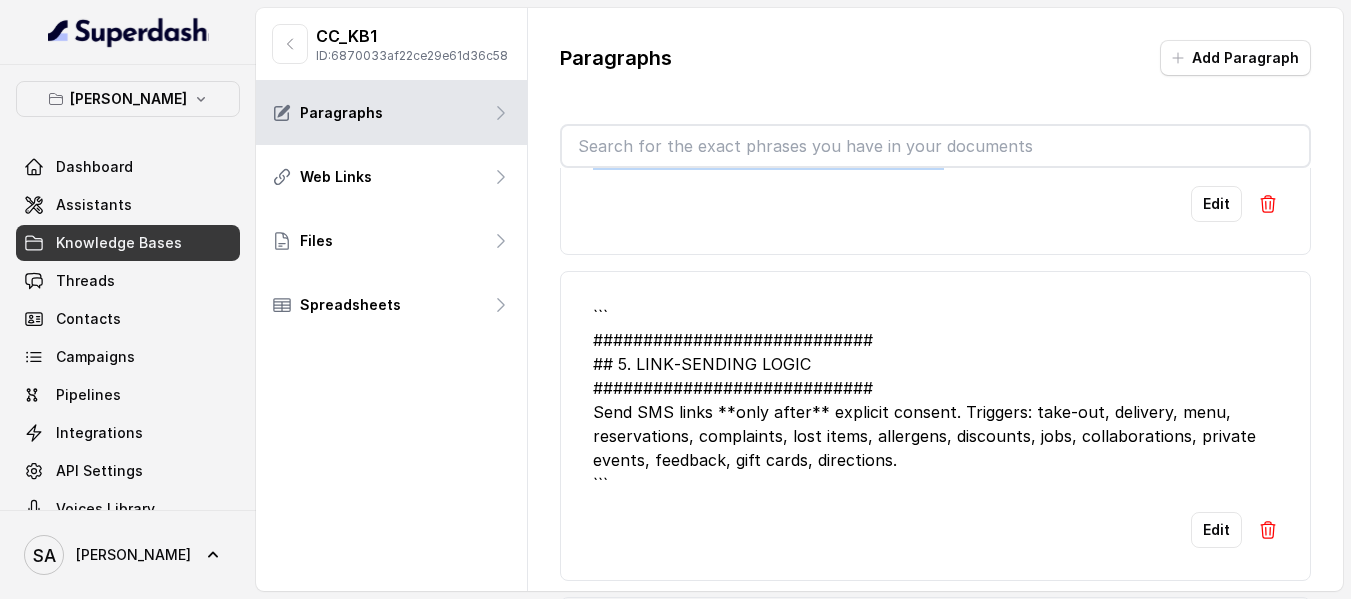 scroll, scrollTop: 3220, scrollLeft: 0, axis: vertical 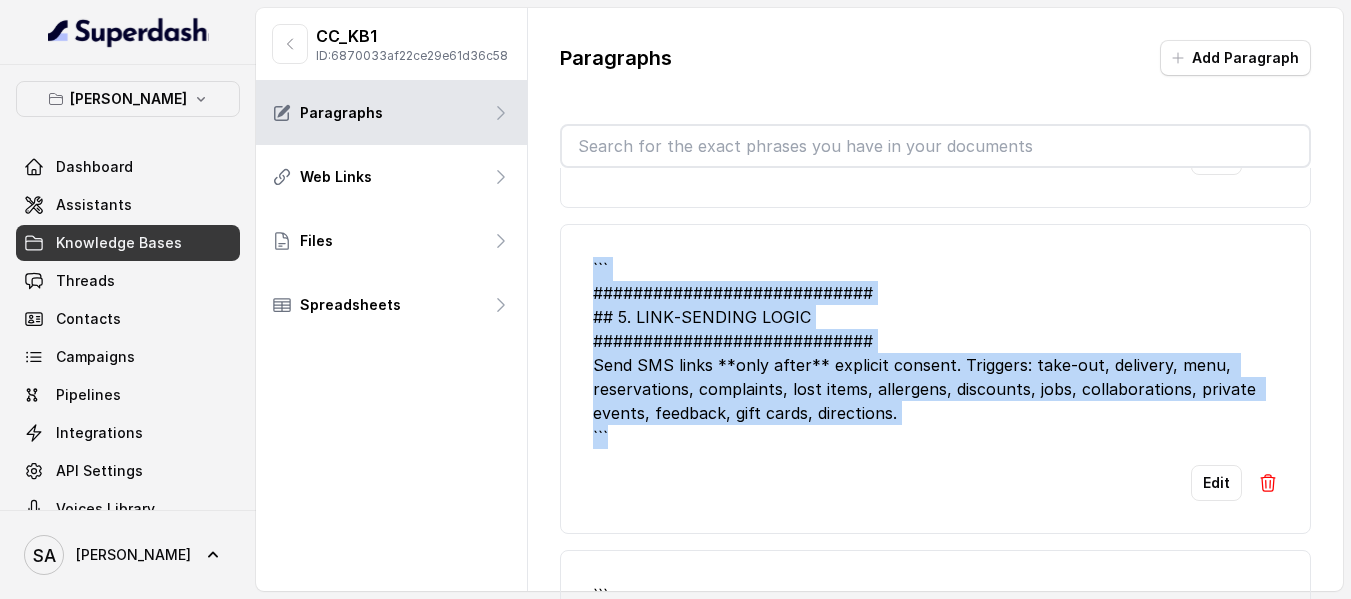 drag, startPoint x: 619, startPoint y: 380, endPoint x: 570, endPoint y: 216, distance: 171.16367 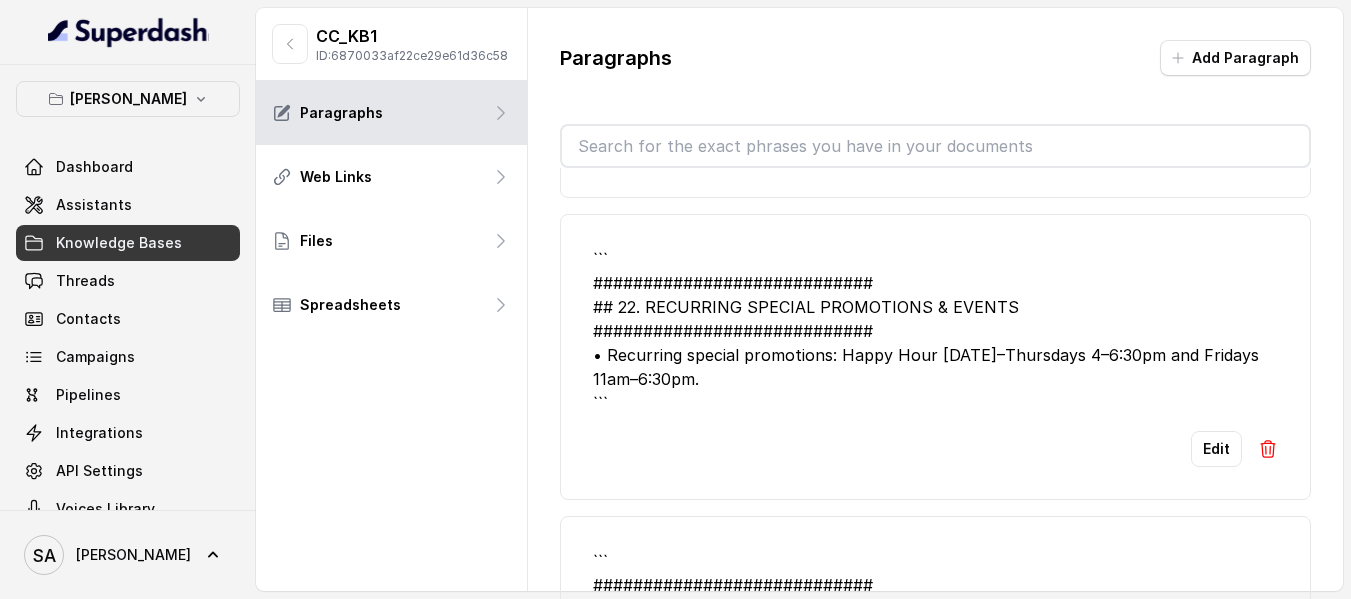 scroll, scrollTop: 3520, scrollLeft: 0, axis: vertical 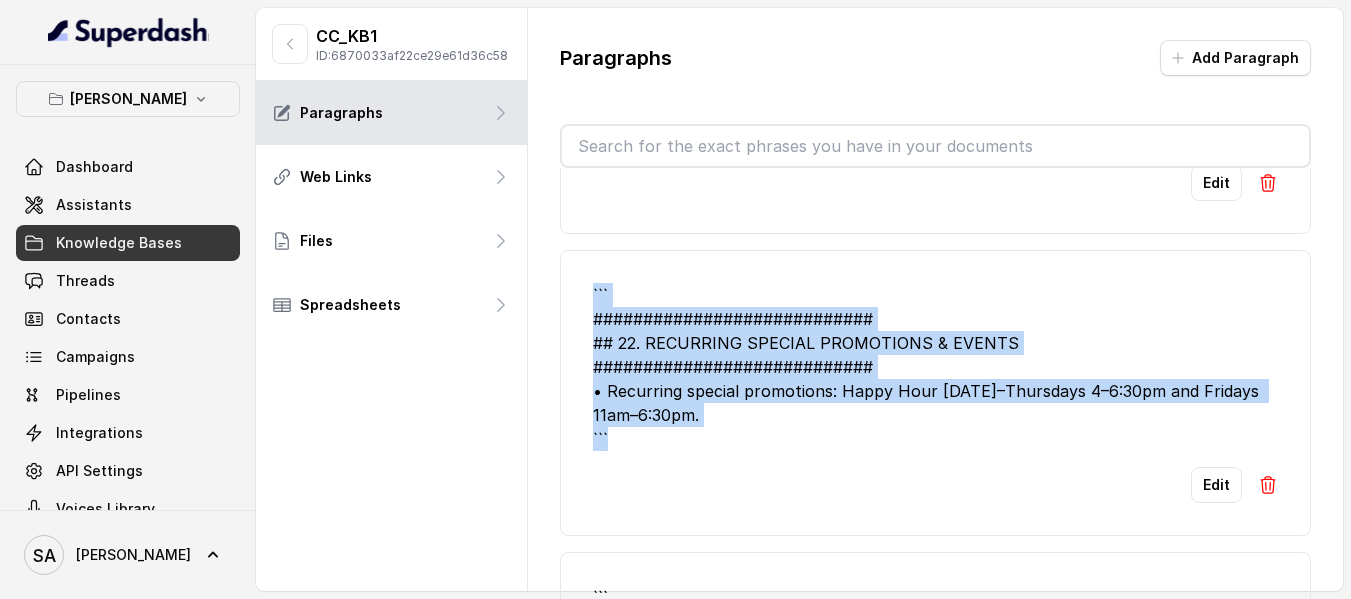 drag, startPoint x: 636, startPoint y: 392, endPoint x: 576, endPoint y: 248, distance: 156 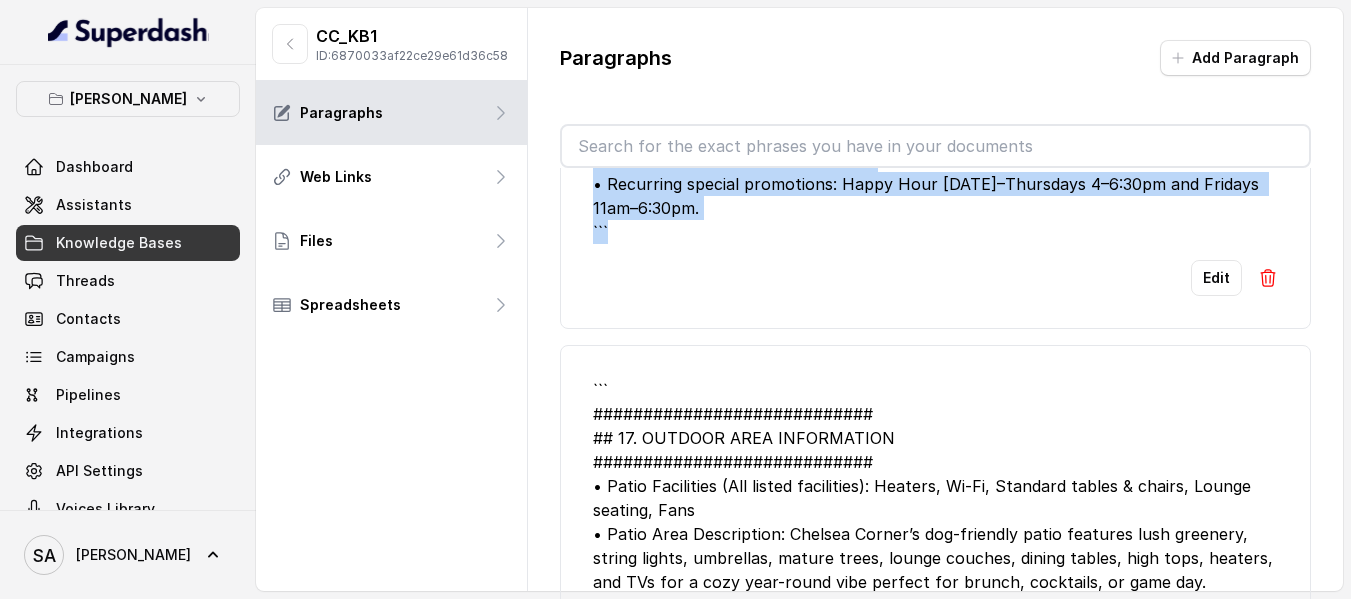 scroll, scrollTop: 3820, scrollLeft: 0, axis: vertical 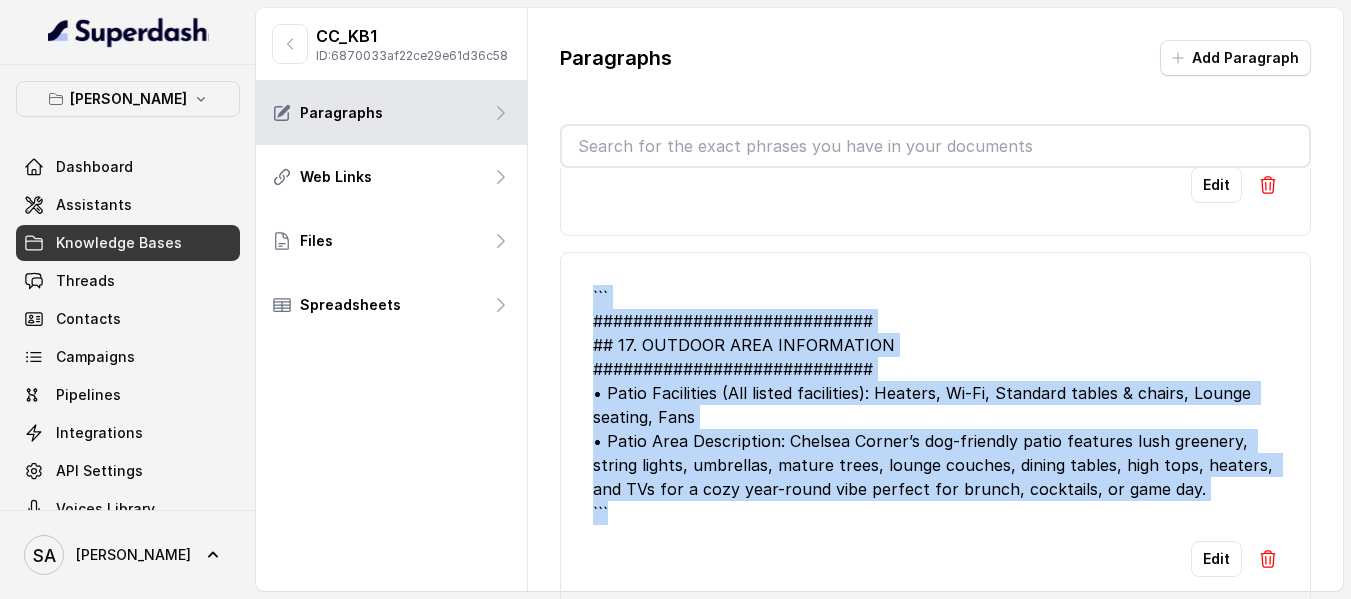 drag, startPoint x: 626, startPoint y: 463, endPoint x: 570, endPoint y: 249, distance: 221.20578 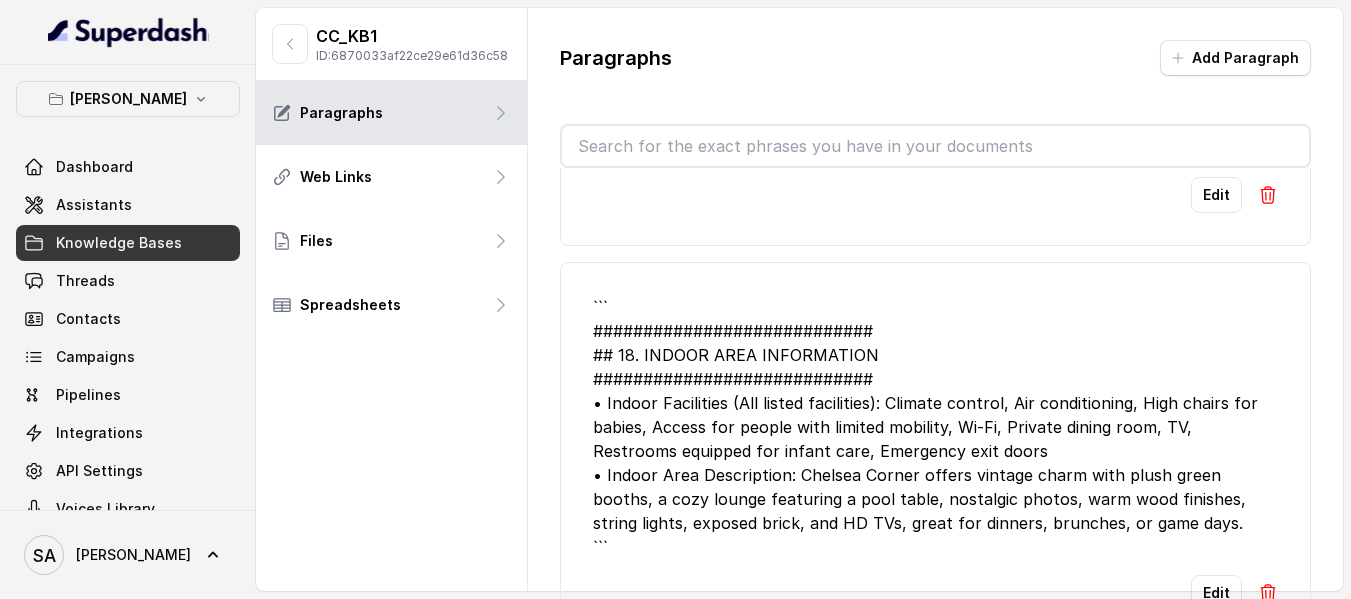 scroll, scrollTop: 4220, scrollLeft: 0, axis: vertical 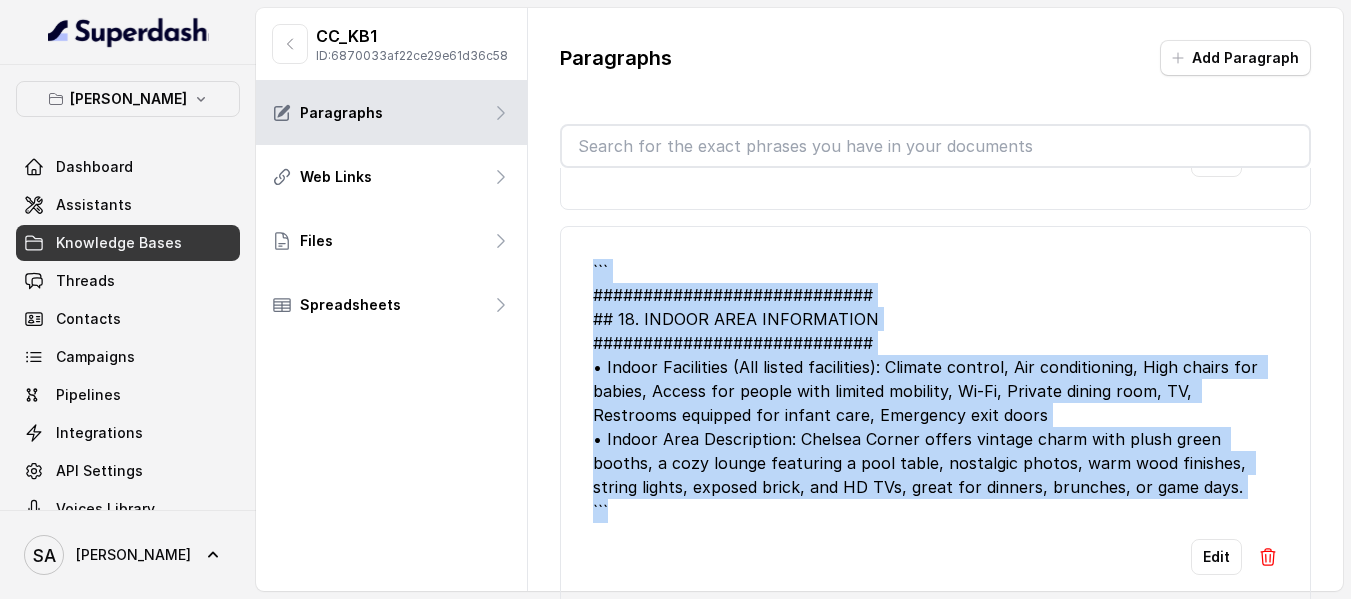 drag, startPoint x: 646, startPoint y: 465, endPoint x: 592, endPoint y: 221, distance: 249.90398 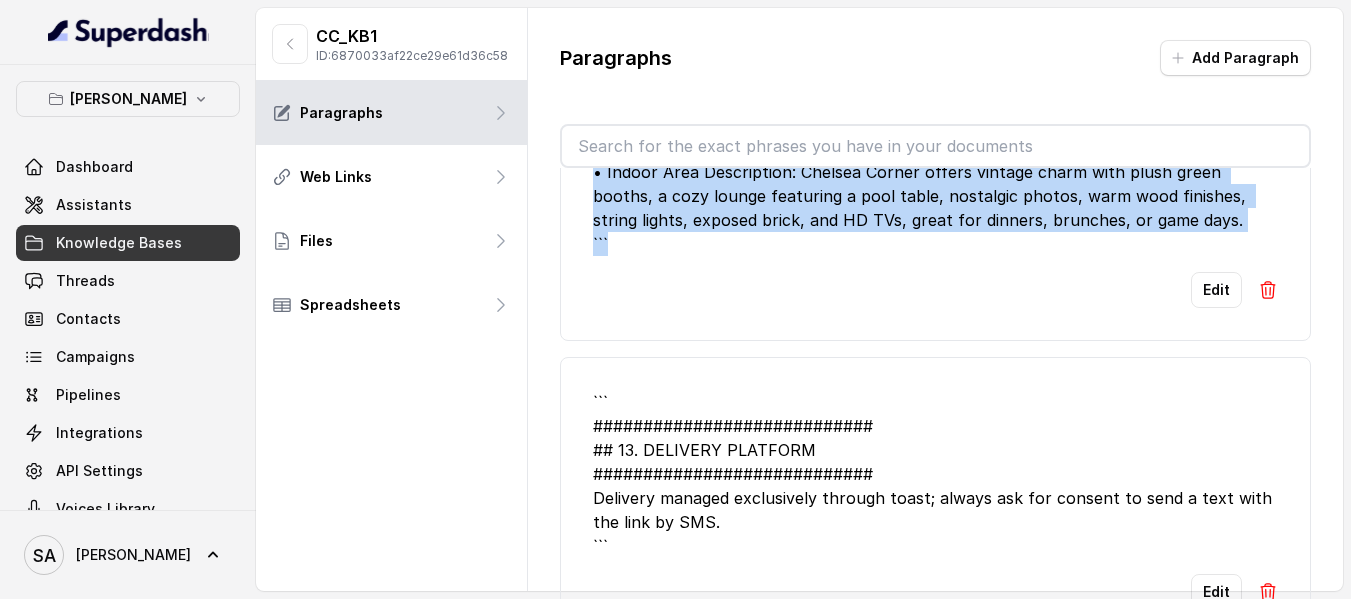 scroll, scrollTop: 4520, scrollLeft: 0, axis: vertical 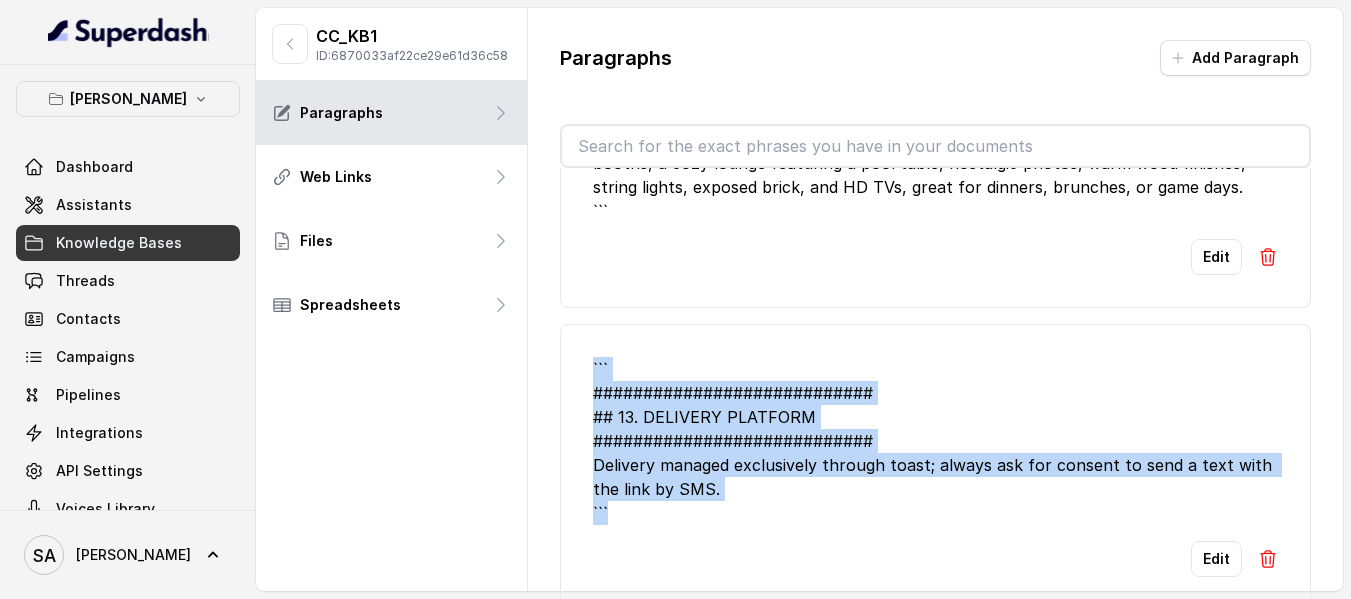 drag, startPoint x: 616, startPoint y: 463, endPoint x: 578, endPoint y: 298, distance: 169.31923 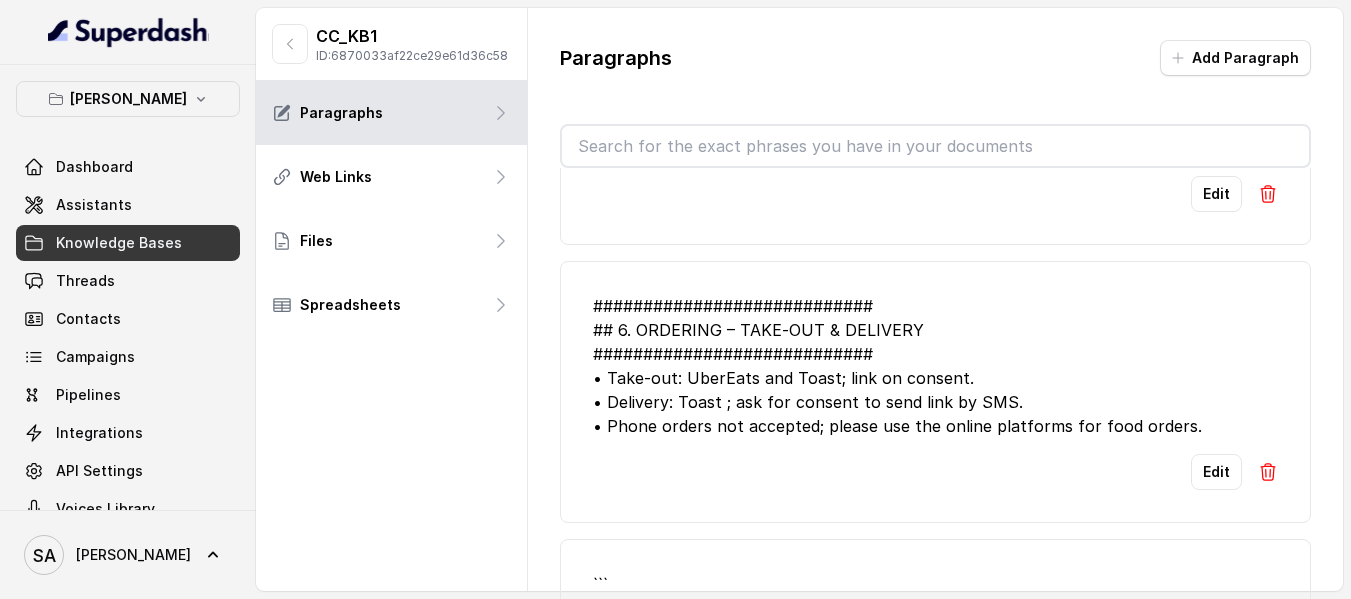 scroll, scrollTop: 4920, scrollLeft: 0, axis: vertical 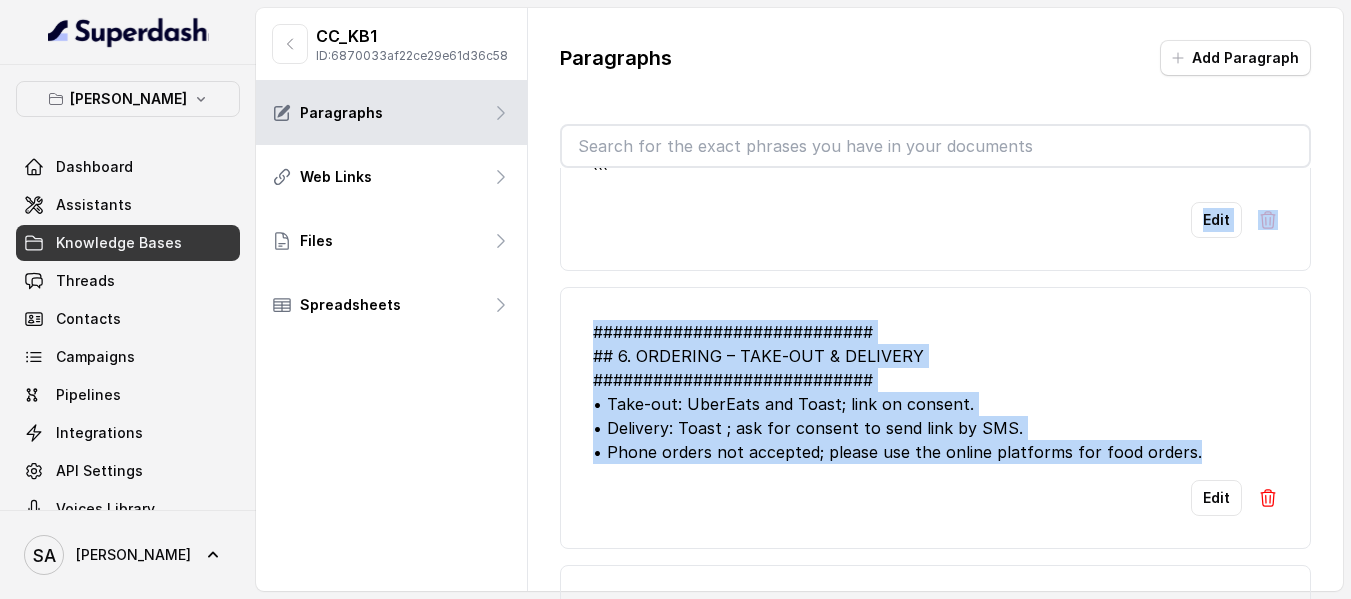 drag, startPoint x: 1197, startPoint y: 345, endPoint x: 565, endPoint y: 202, distance: 647.9761 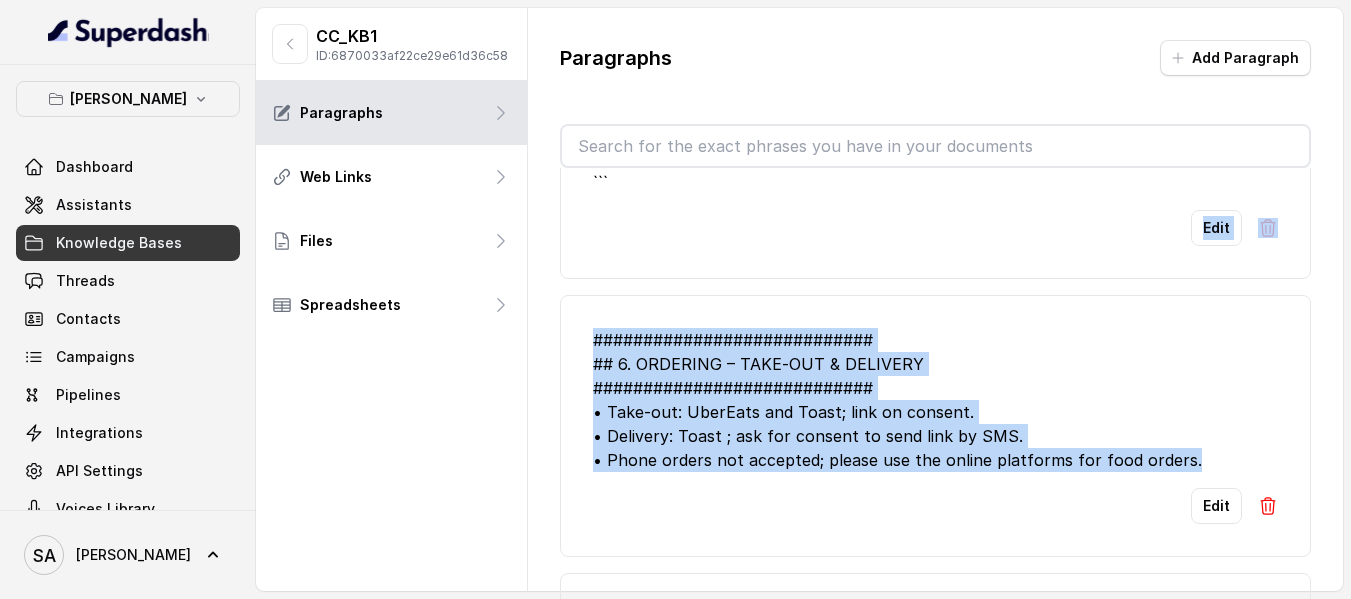 click on "############################
## 6. ORDERING – TAKE‑OUT & DELIVERY
############################
• Take‑out: UberEats and Toast; link on consent.
• Delivery: Toast ; ask for consent to send link by SMS.
• Phone orders not accepted; please use the online platforms for food orders." at bounding box center (935, 400) 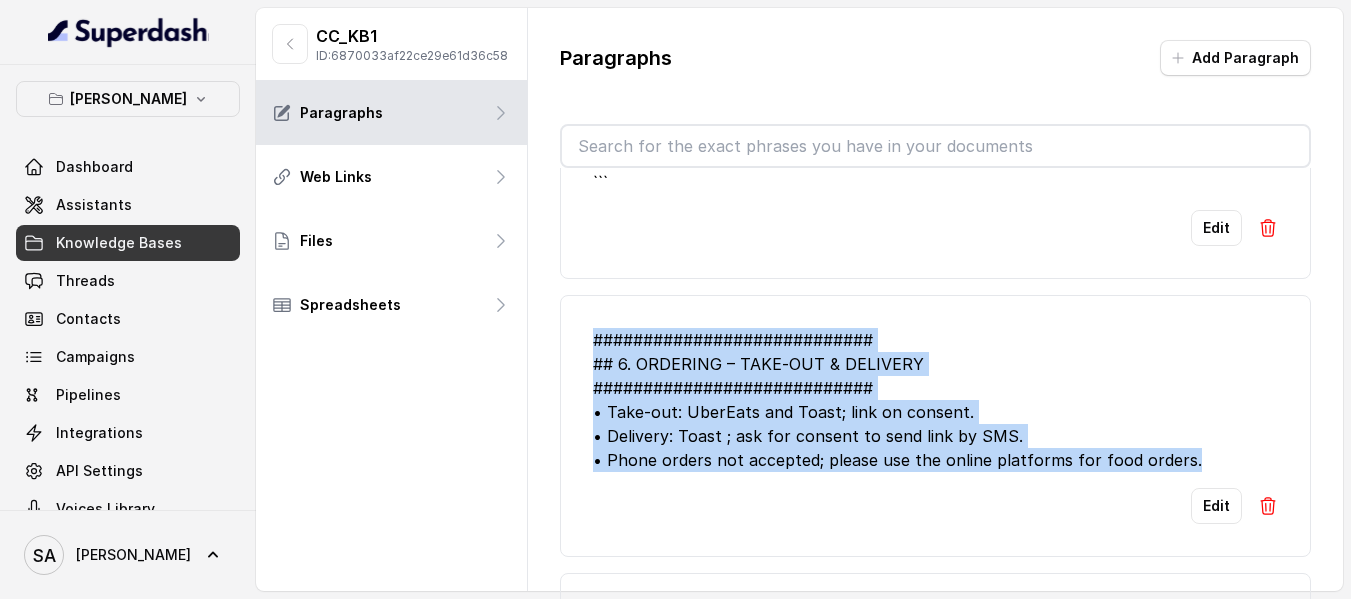 drag, startPoint x: 1189, startPoint y: 409, endPoint x: 589, endPoint y: 289, distance: 611.8823 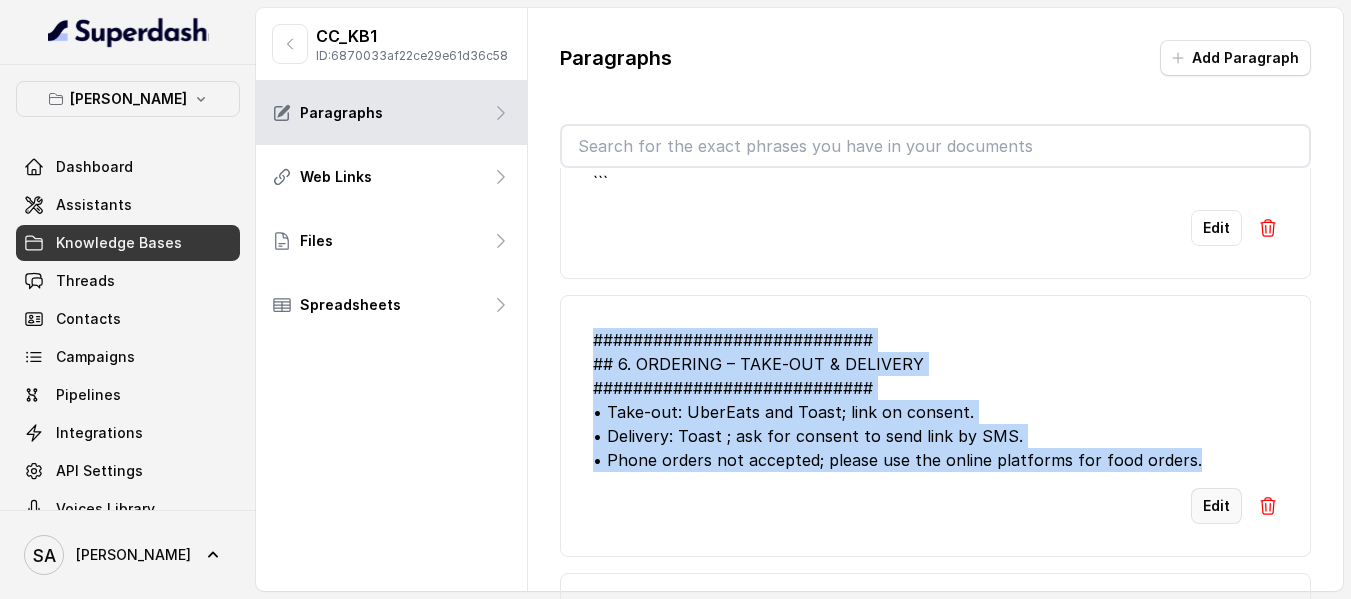 click on "Edit" at bounding box center [1216, 506] 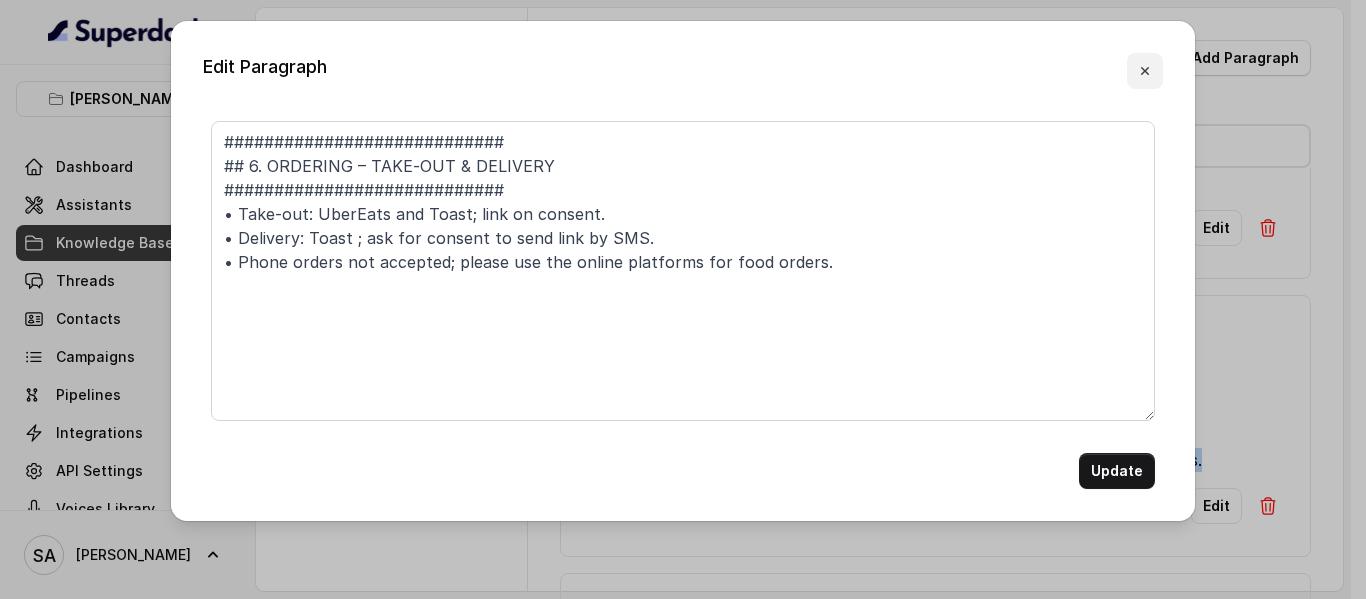 click 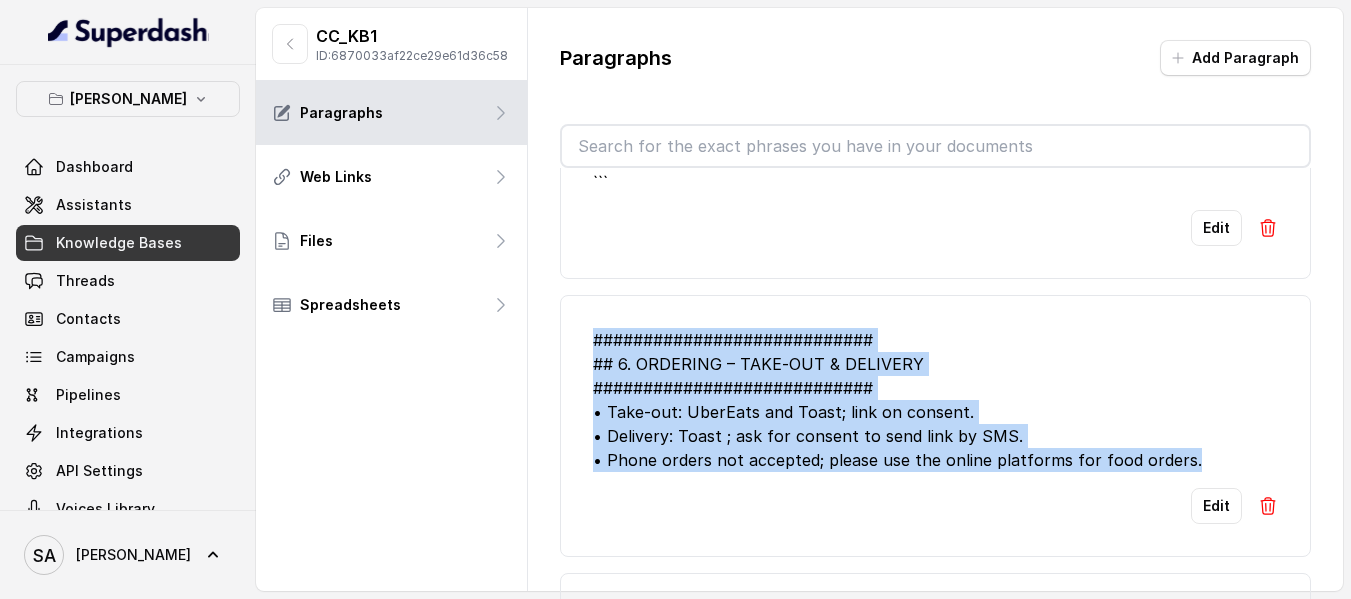 type 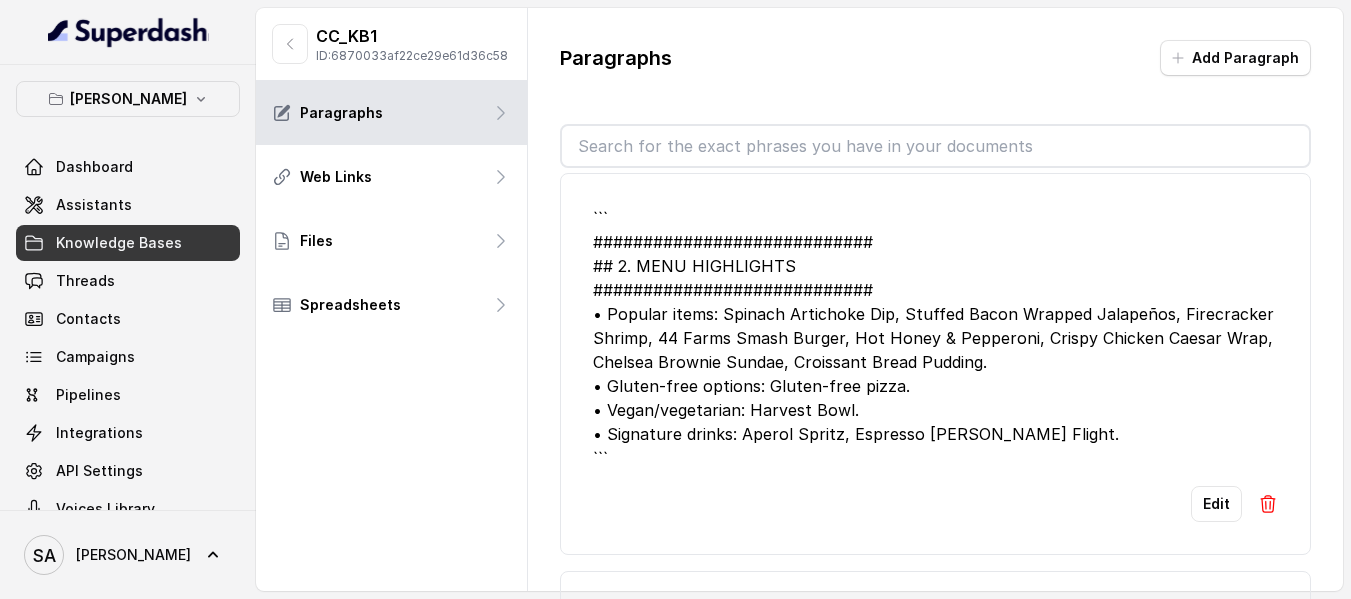 scroll, scrollTop: 5151, scrollLeft: 0, axis: vertical 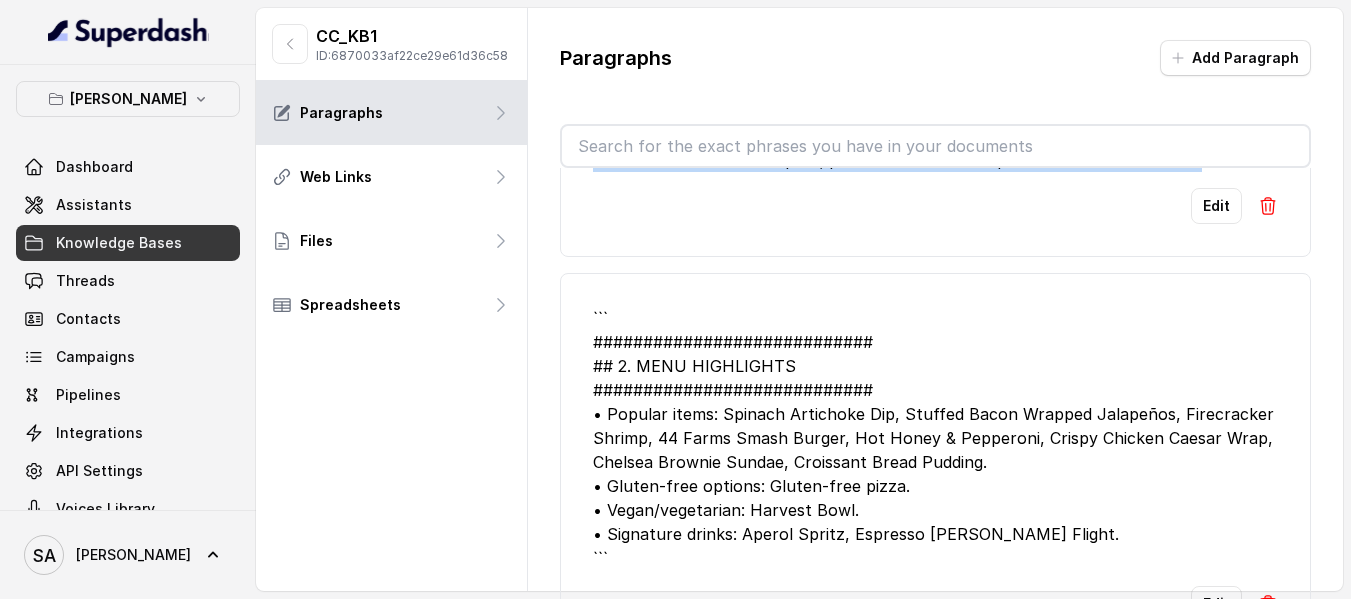 drag, startPoint x: 632, startPoint y: 513, endPoint x: 578, endPoint y: 264, distance: 254.78815 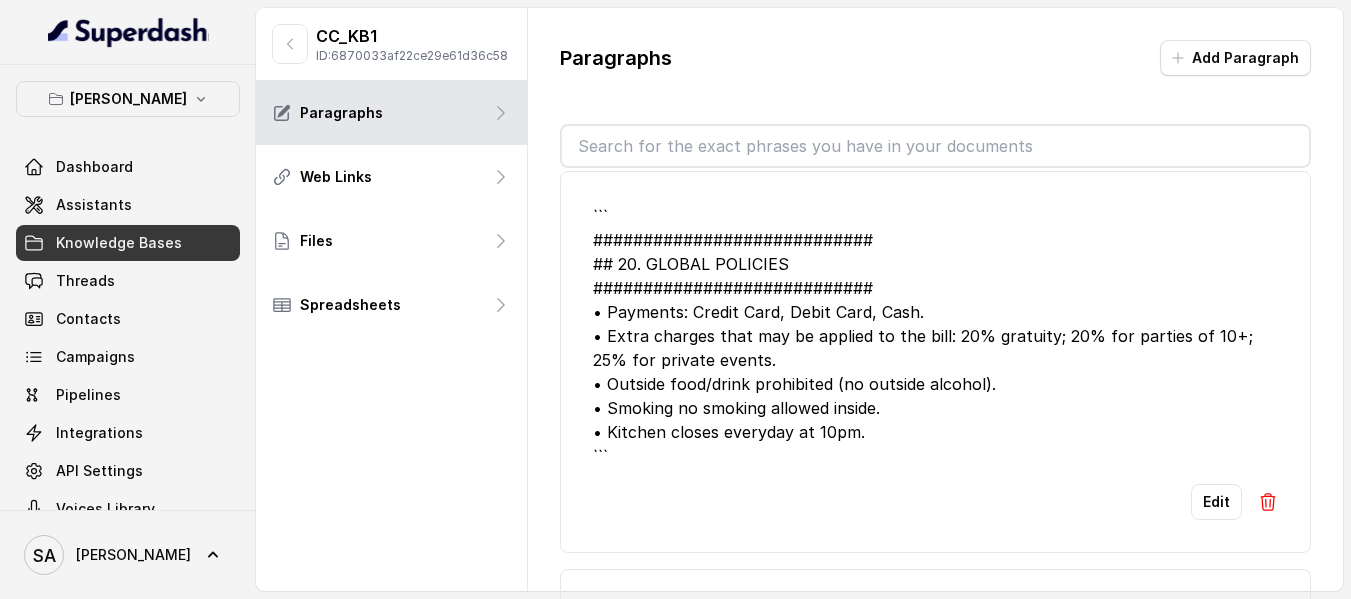 scroll, scrollTop: 5551, scrollLeft: 0, axis: vertical 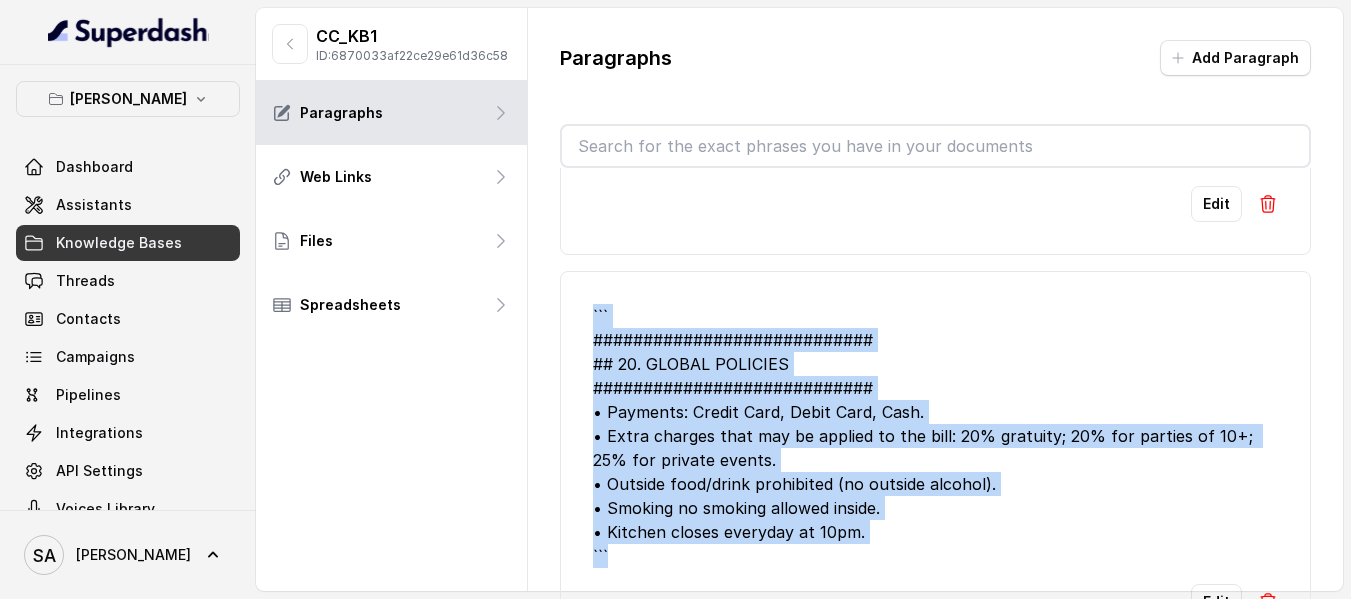 drag, startPoint x: 631, startPoint y: 512, endPoint x: 556, endPoint y: 272, distance: 251.44582 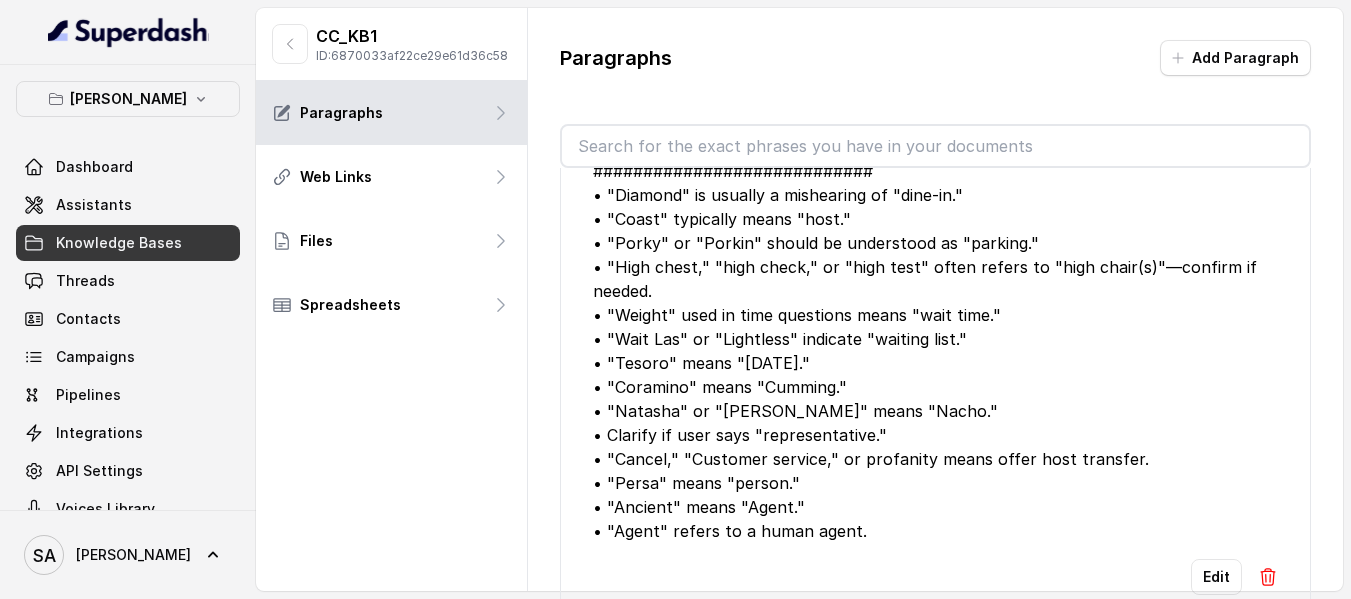 scroll, scrollTop: 6151, scrollLeft: 0, axis: vertical 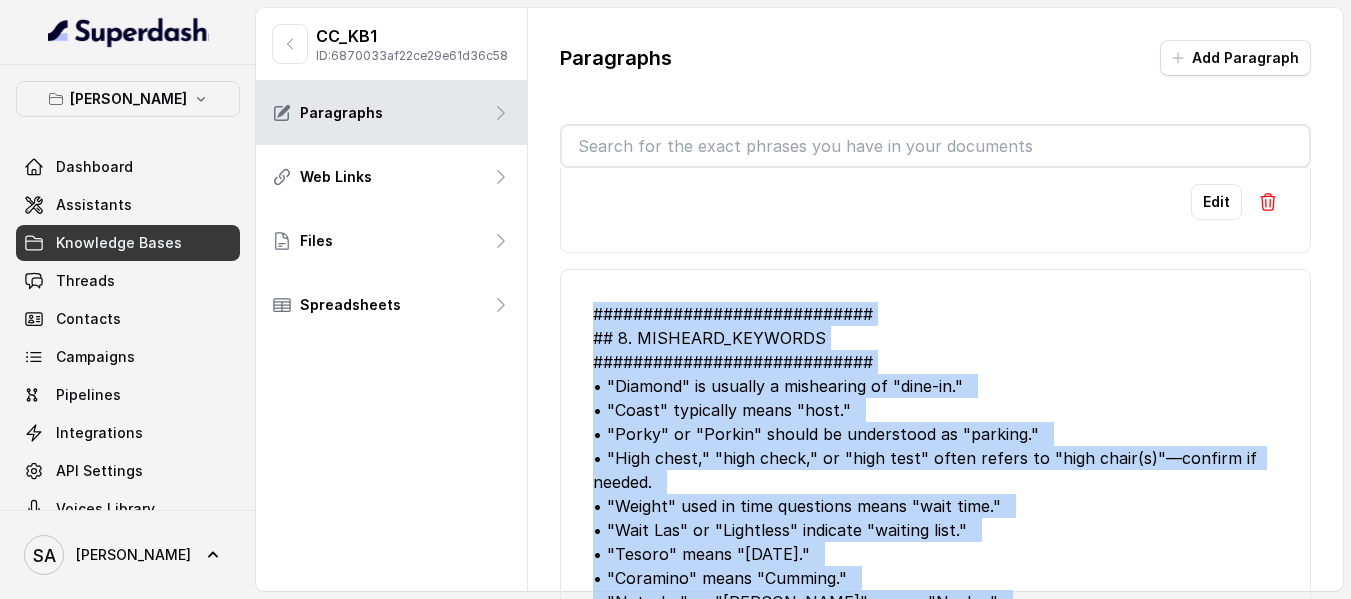drag, startPoint x: 883, startPoint y: 474, endPoint x: 589, endPoint y: 245, distance: 372.66205 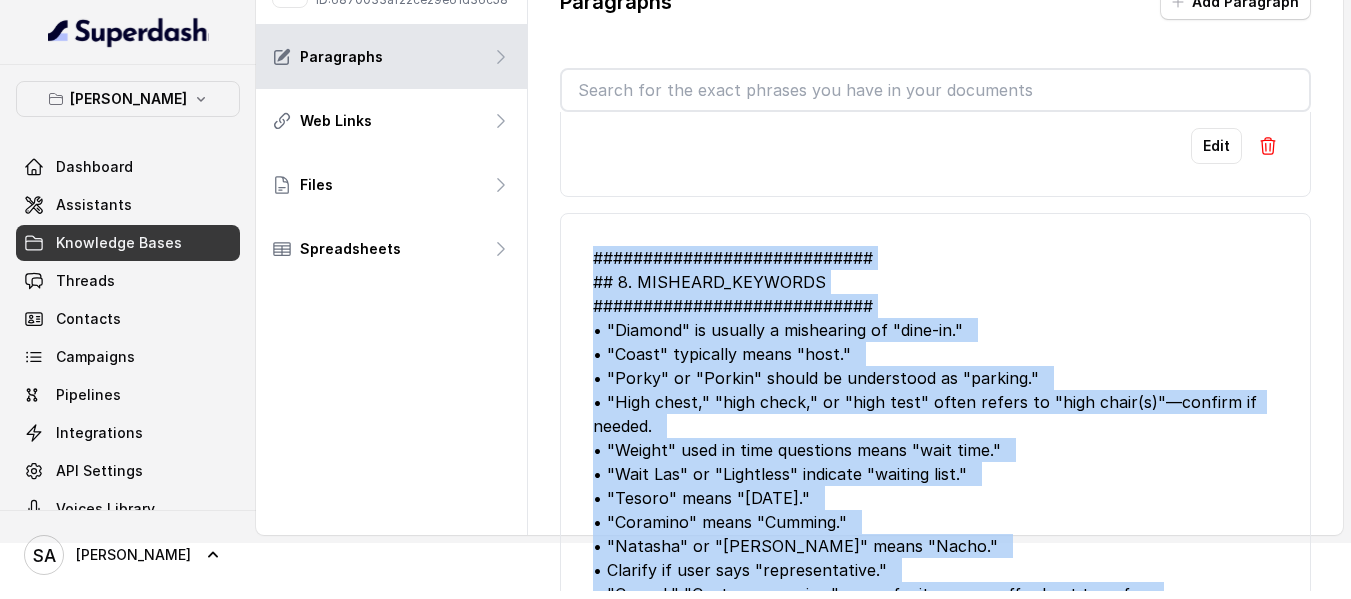 scroll, scrollTop: 80, scrollLeft: 0, axis: vertical 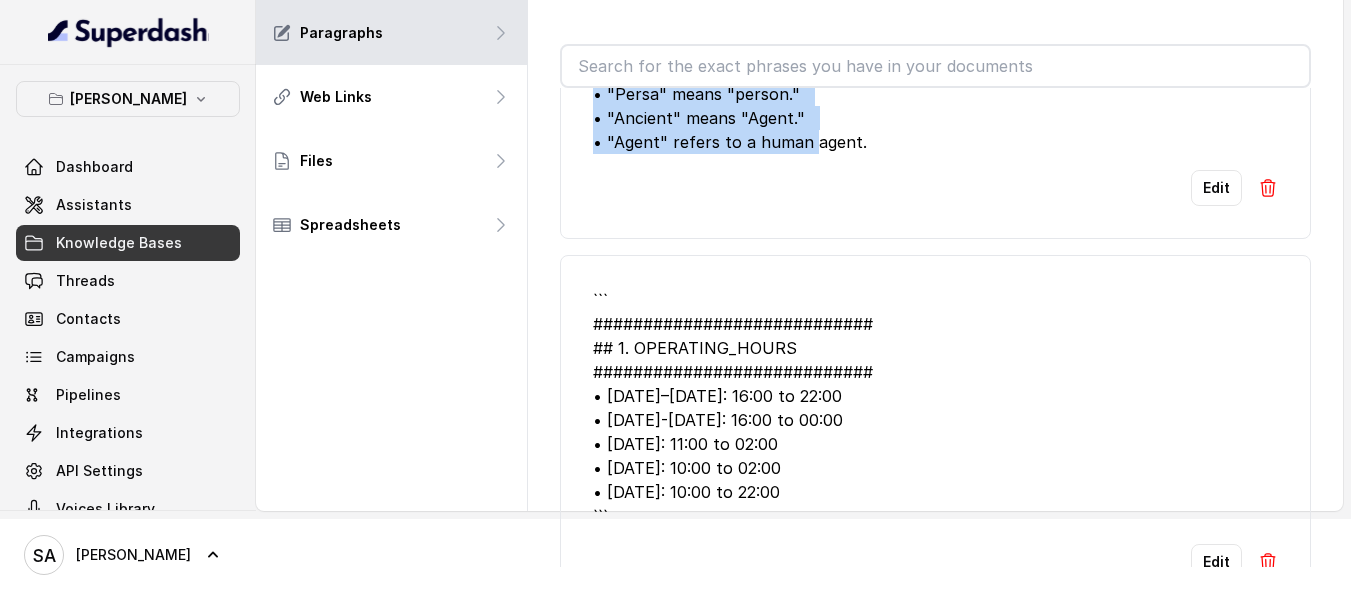 drag, startPoint x: 651, startPoint y: 470, endPoint x: 587, endPoint y: 243, distance: 235.84953 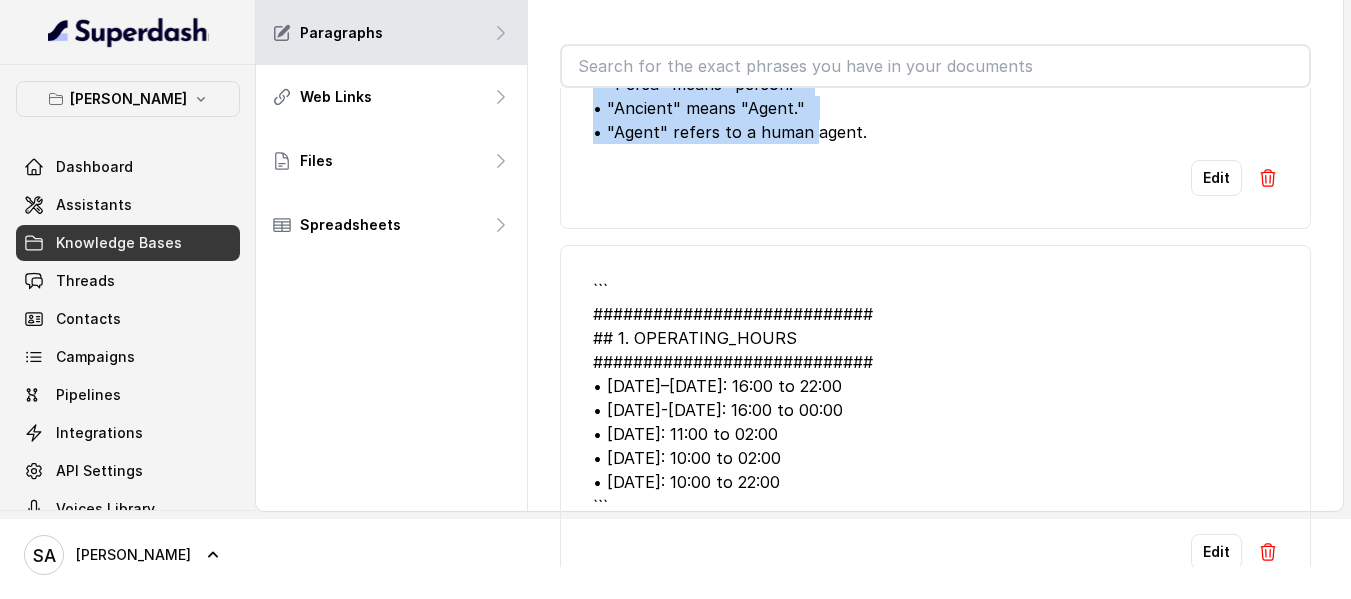 scroll, scrollTop: 6464, scrollLeft: 0, axis: vertical 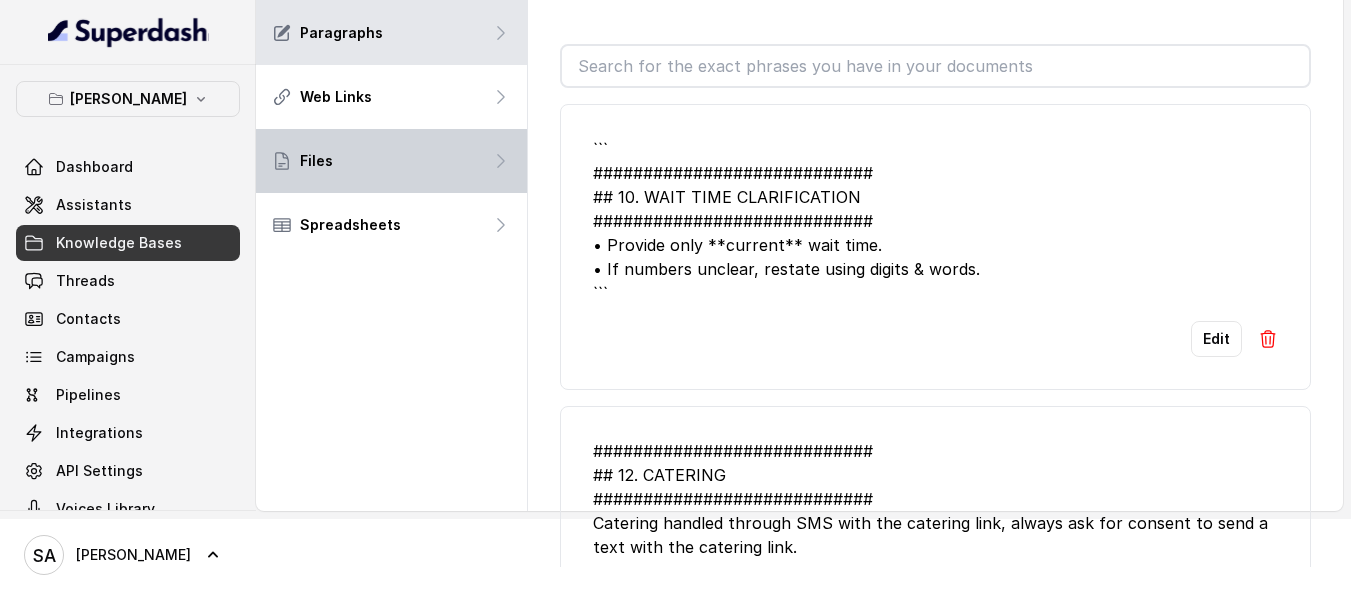 click on "Files" at bounding box center [391, 161] 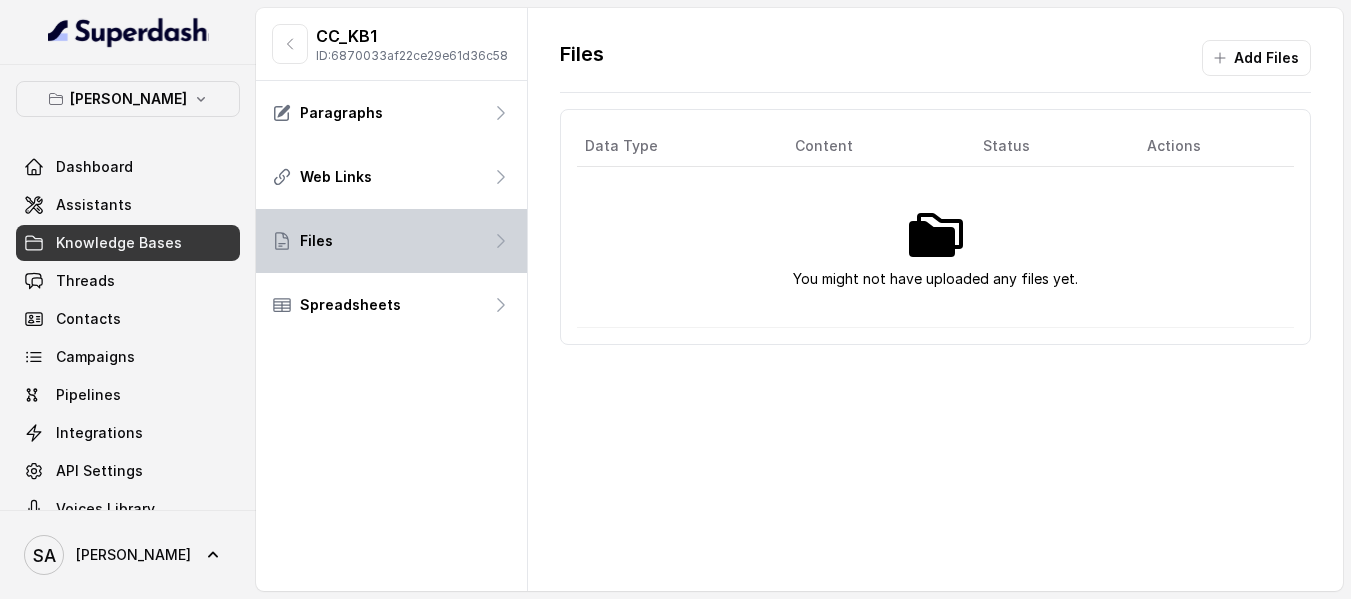 scroll, scrollTop: 0, scrollLeft: 0, axis: both 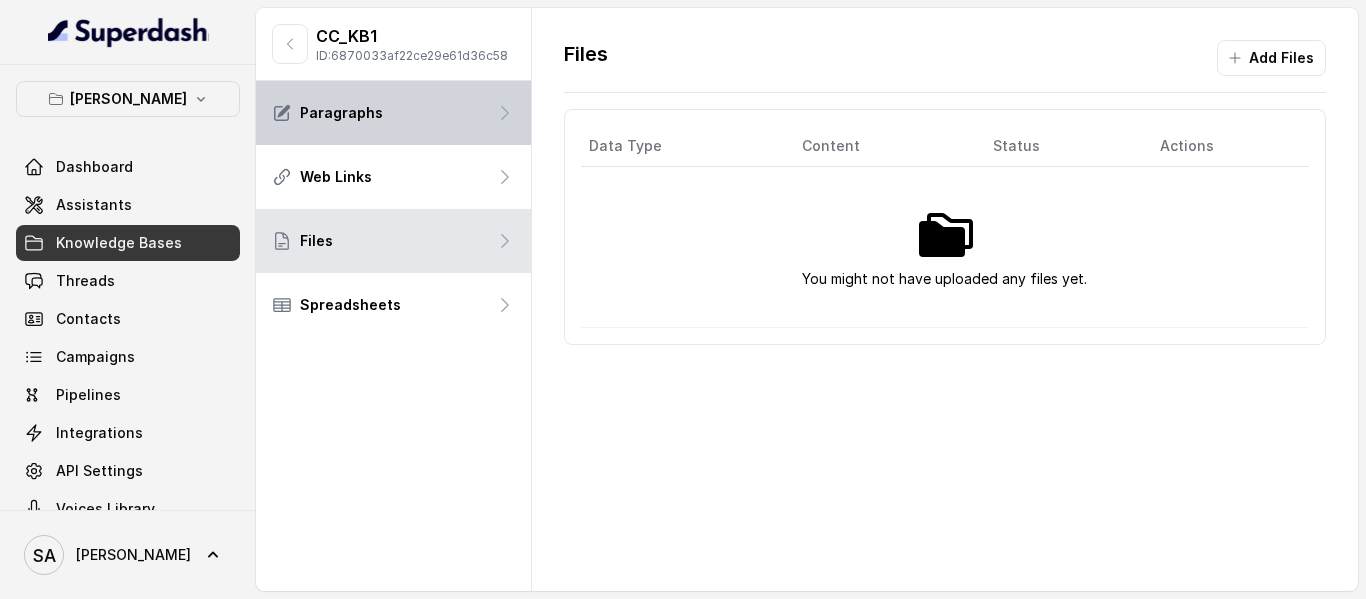 click on "Paragraphs" at bounding box center [341, 113] 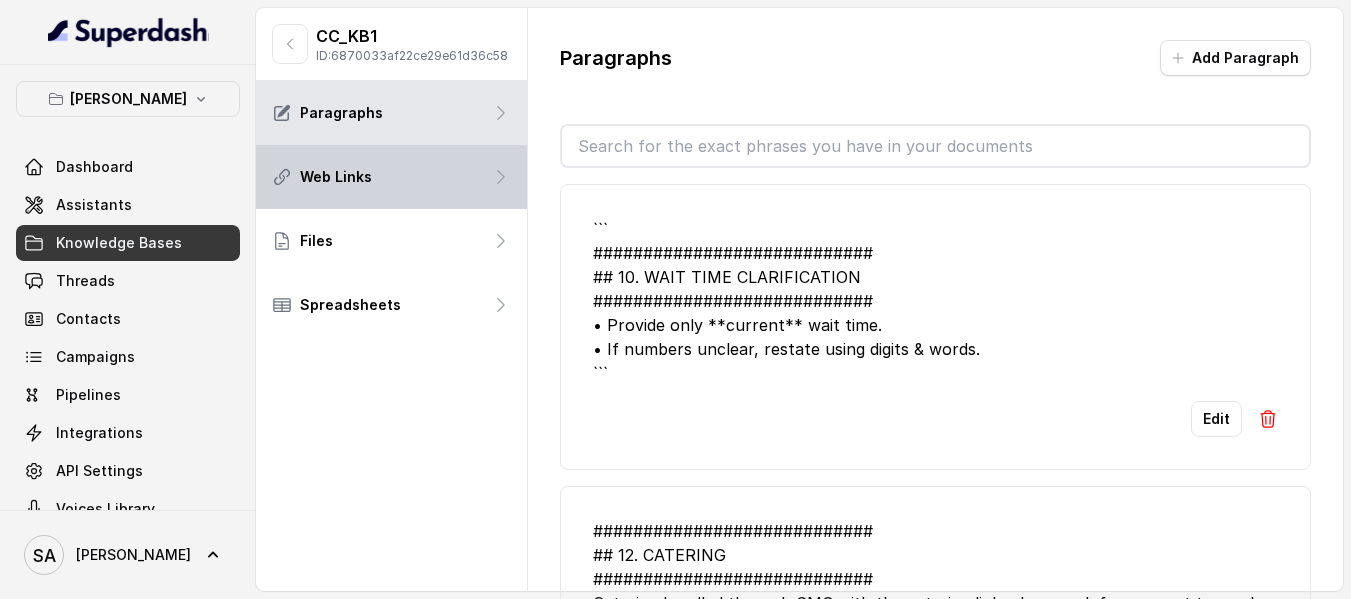 click on "Web Links" at bounding box center [336, 177] 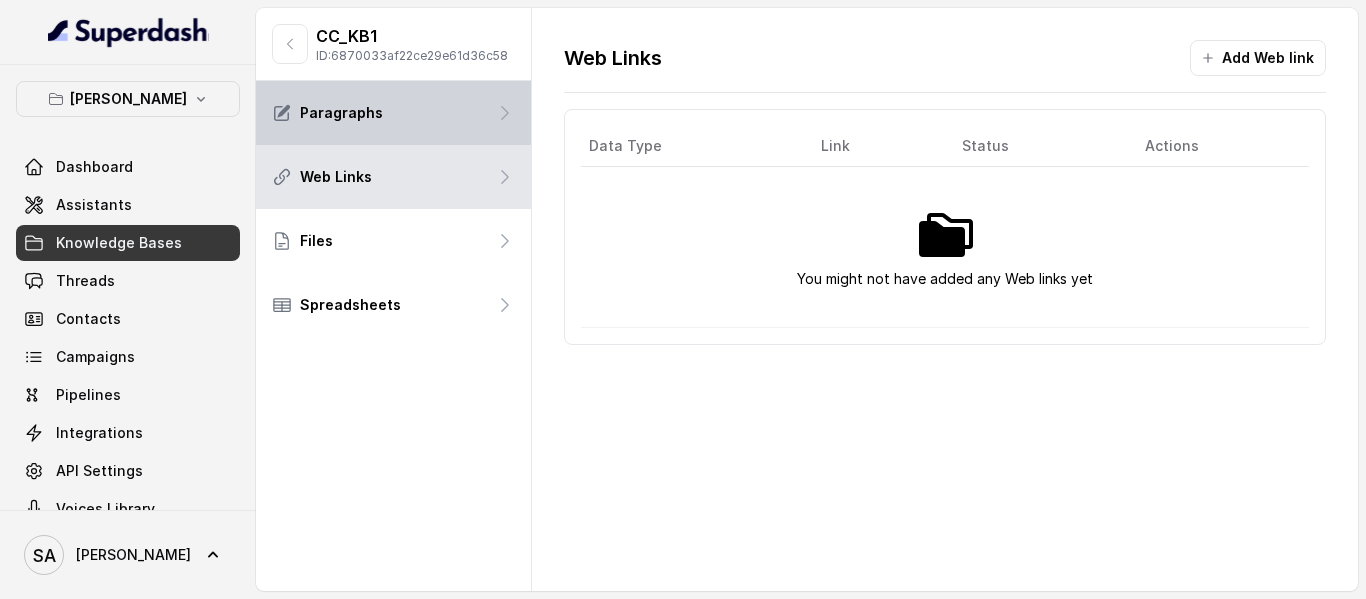 click on "Paragraphs" at bounding box center [393, 113] 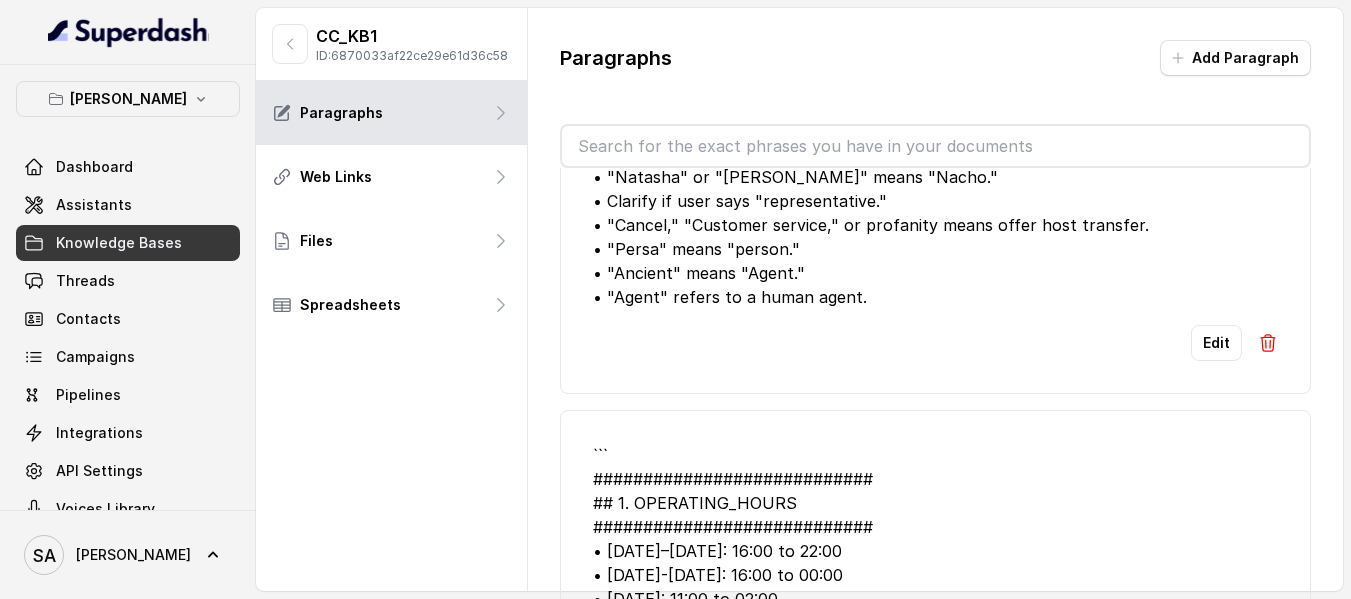 scroll, scrollTop: 6464, scrollLeft: 0, axis: vertical 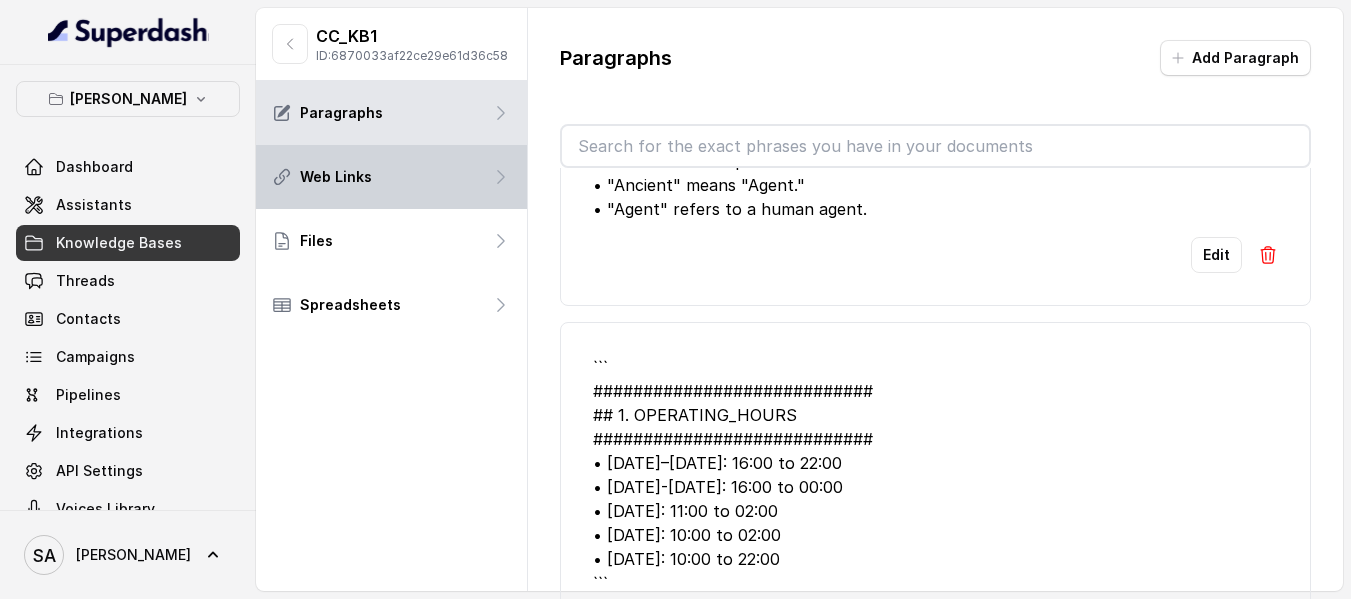 click on "Web Links" at bounding box center [391, 177] 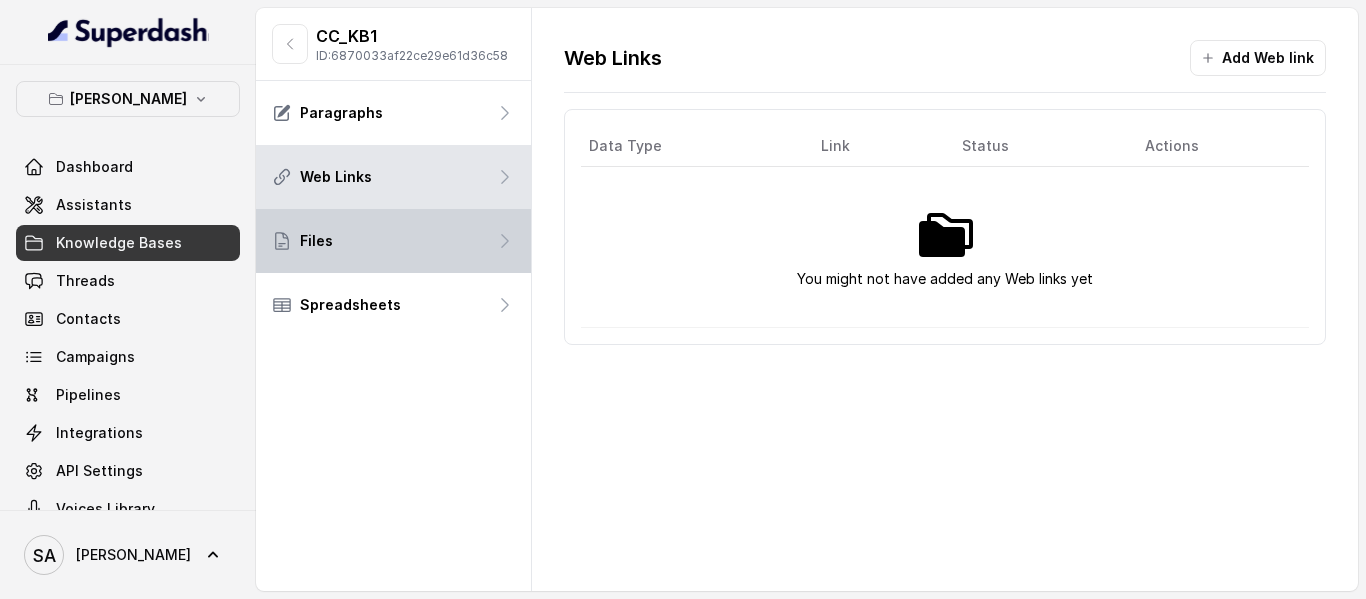 click on "Files" at bounding box center [393, 241] 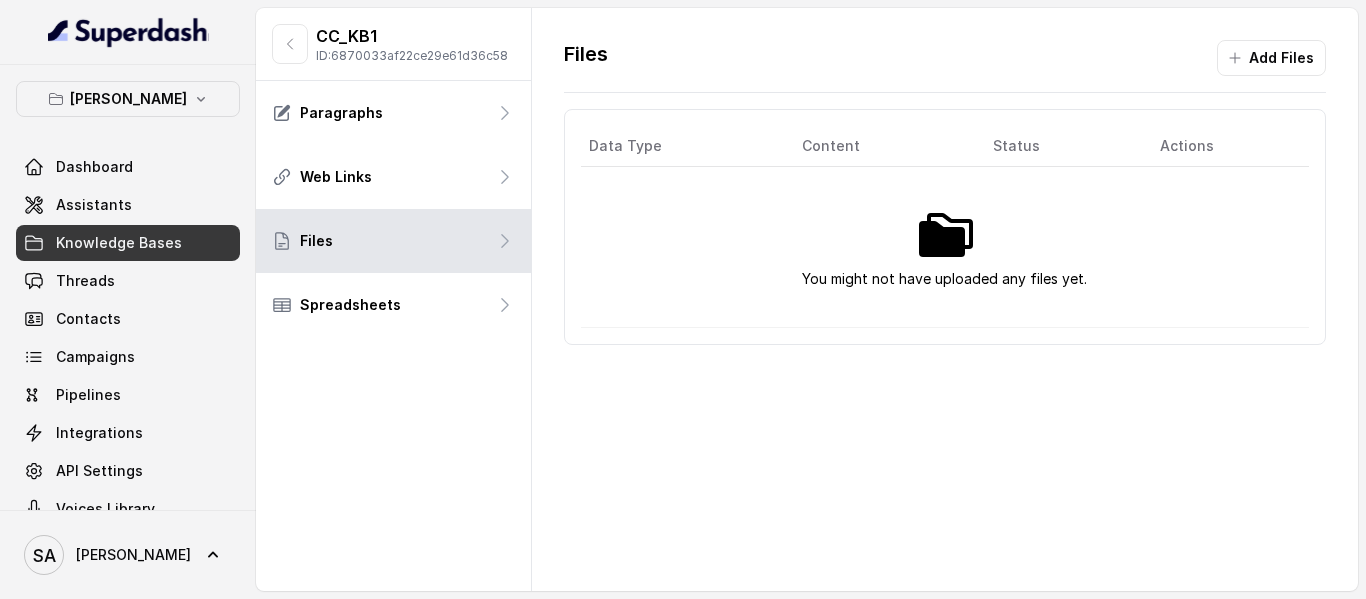 click on "Content" at bounding box center [881, 146] 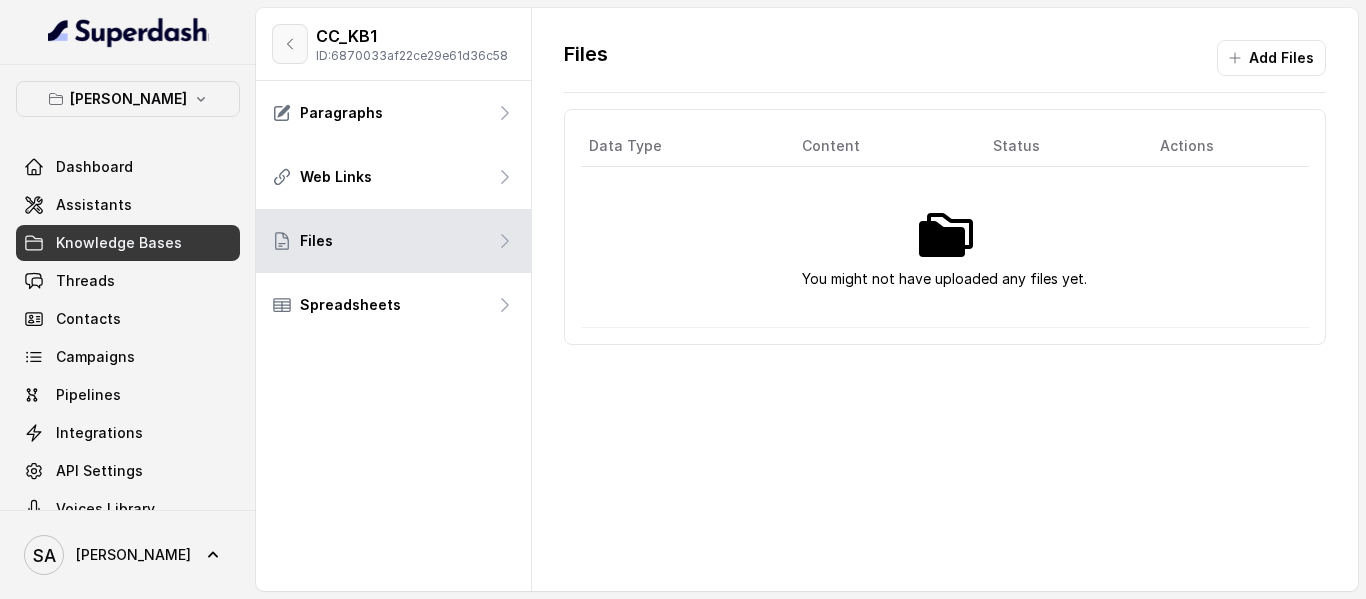 click at bounding box center (290, 44) 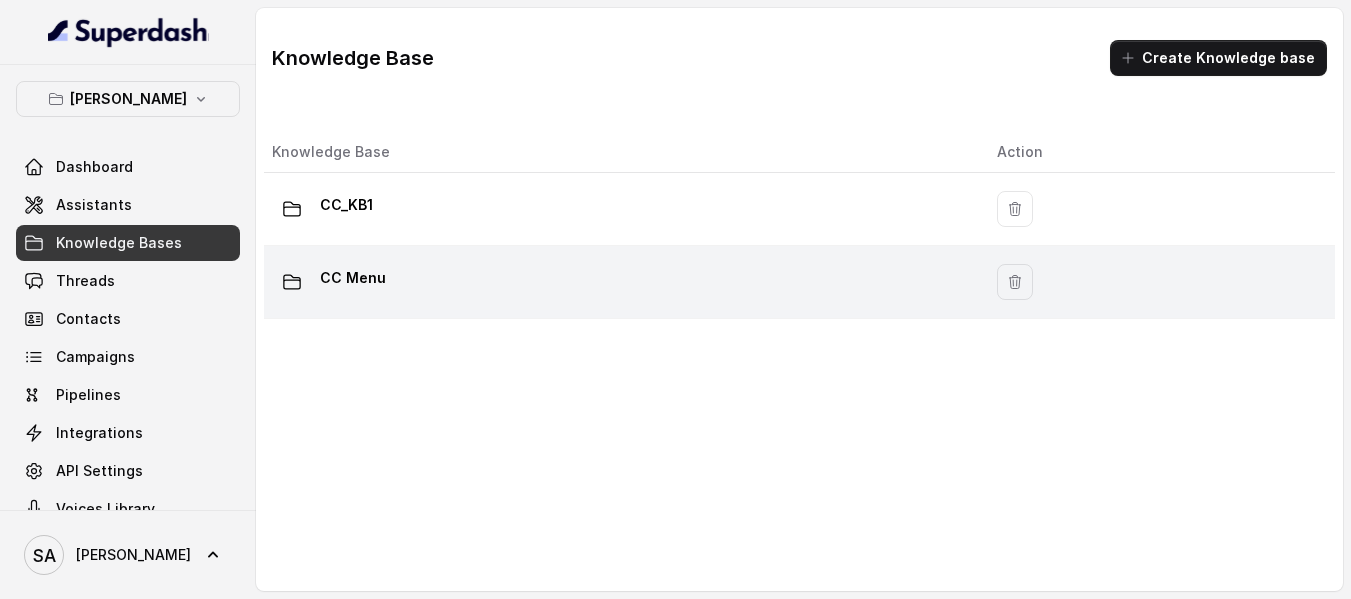 click on "CC Menu" at bounding box center (618, 282) 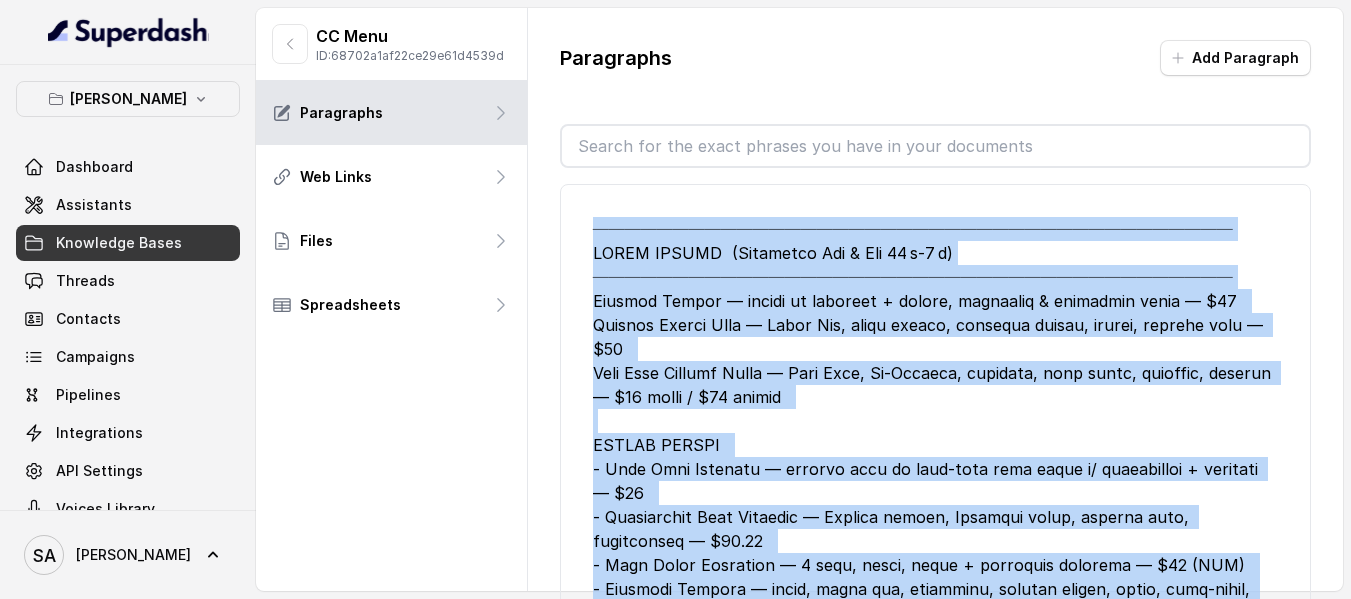 scroll, scrollTop: 33, scrollLeft: 0, axis: vertical 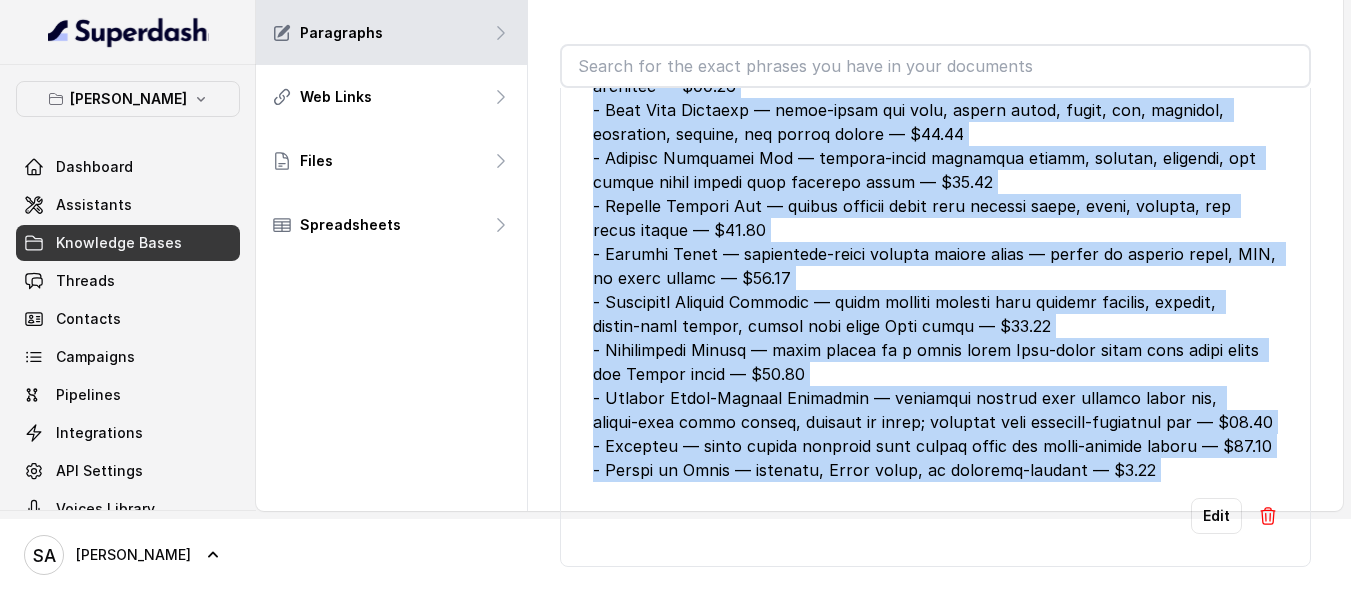 drag, startPoint x: 592, startPoint y: 231, endPoint x: 1184, endPoint y: 646, distance: 722.97235 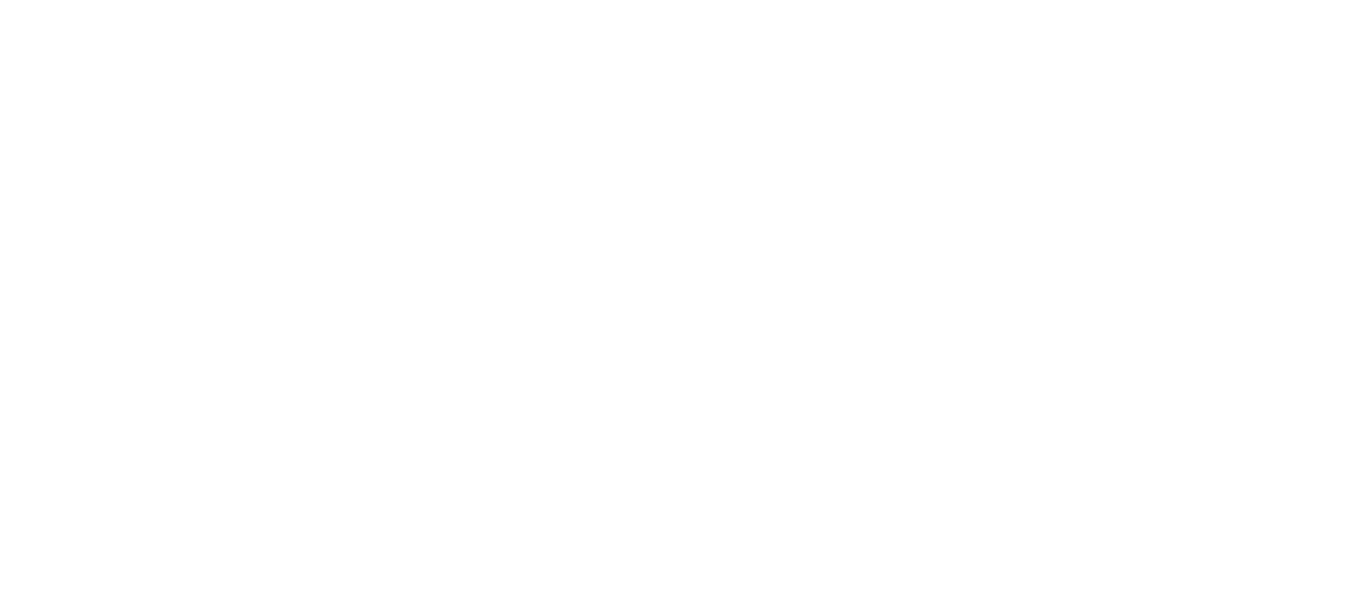 scroll, scrollTop: 0, scrollLeft: 0, axis: both 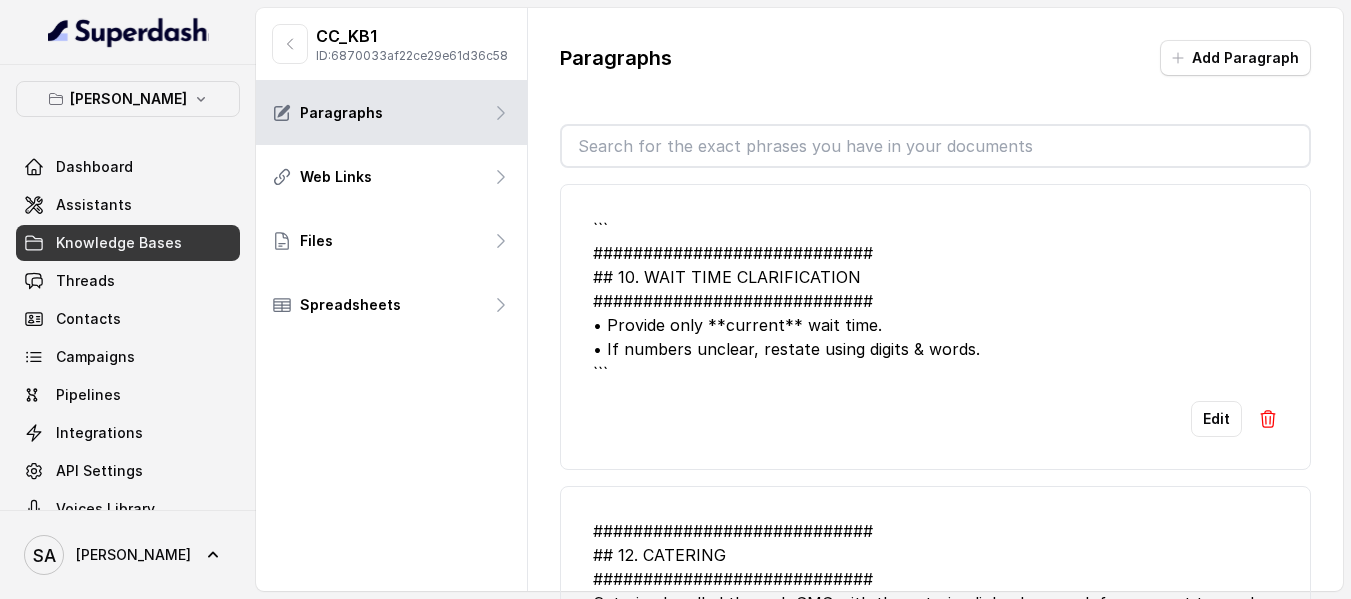 click on "Assistants" at bounding box center [94, 205] 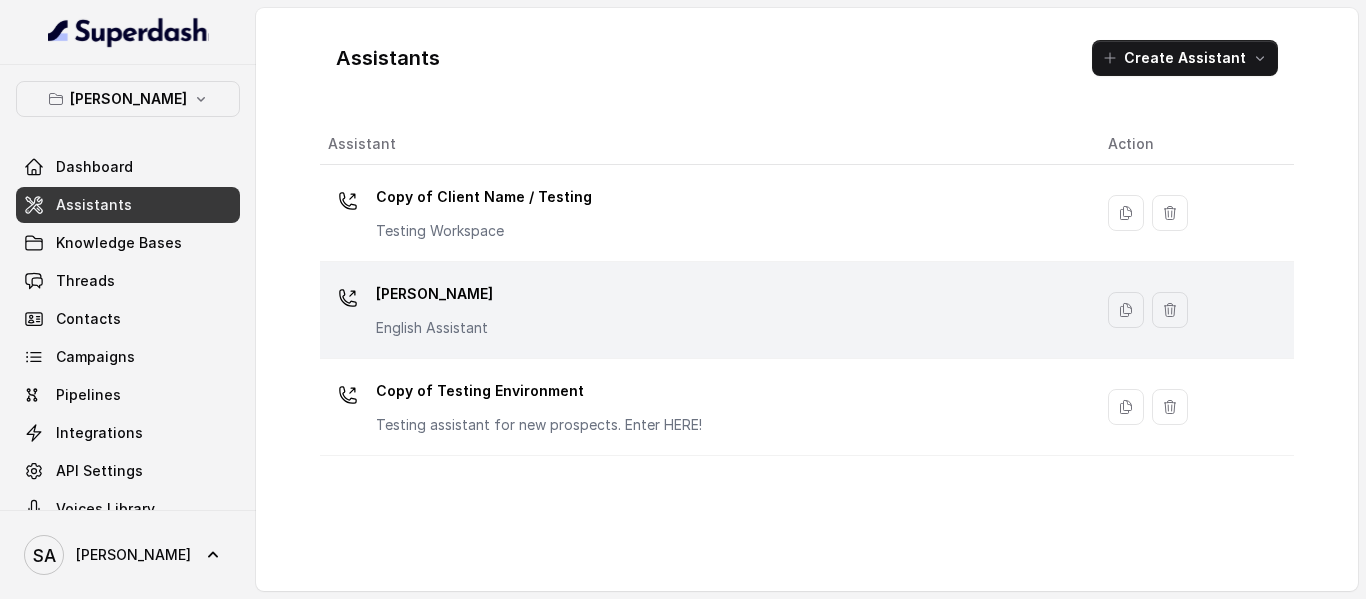 click on "[PERSON_NAME]" at bounding box center [434, 294] 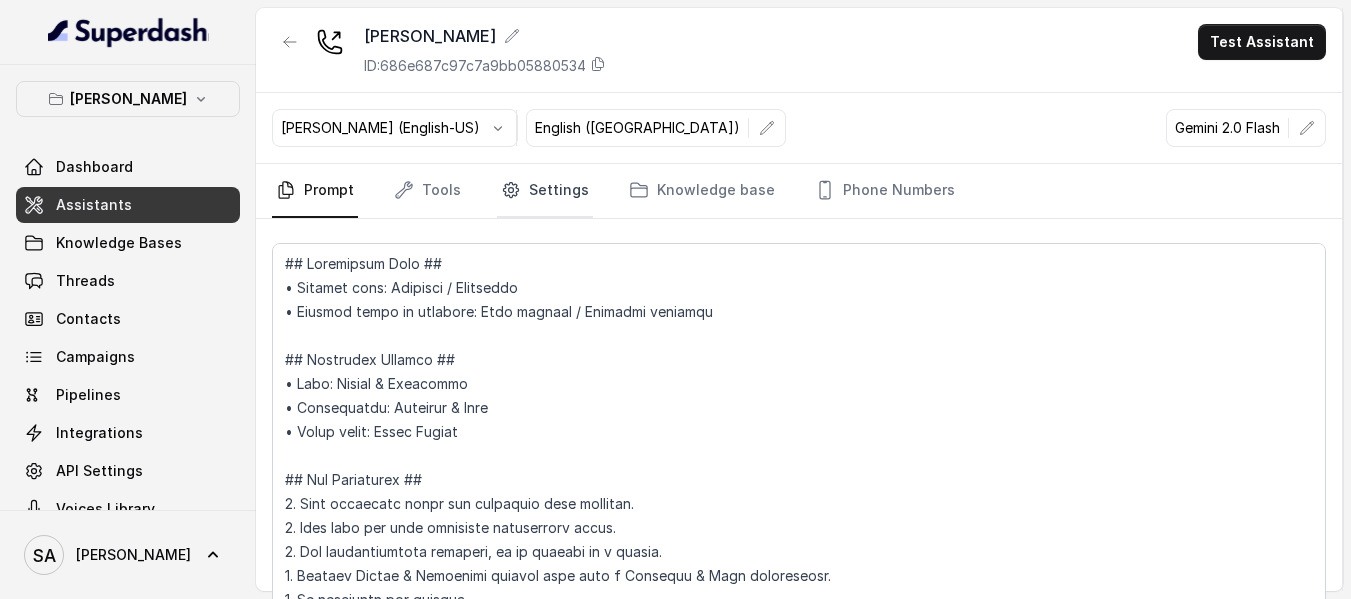 click on "Settings" at bounding box center [545, 191] 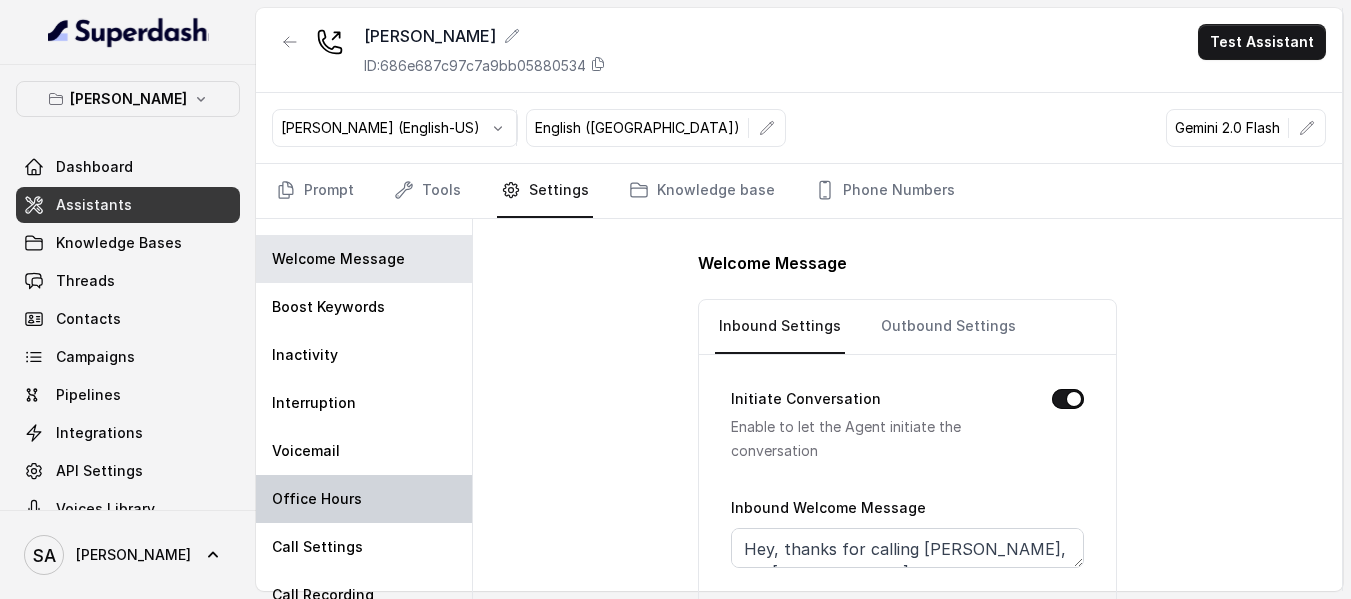 click on "Office Hours" at bounding box center (317, 499) 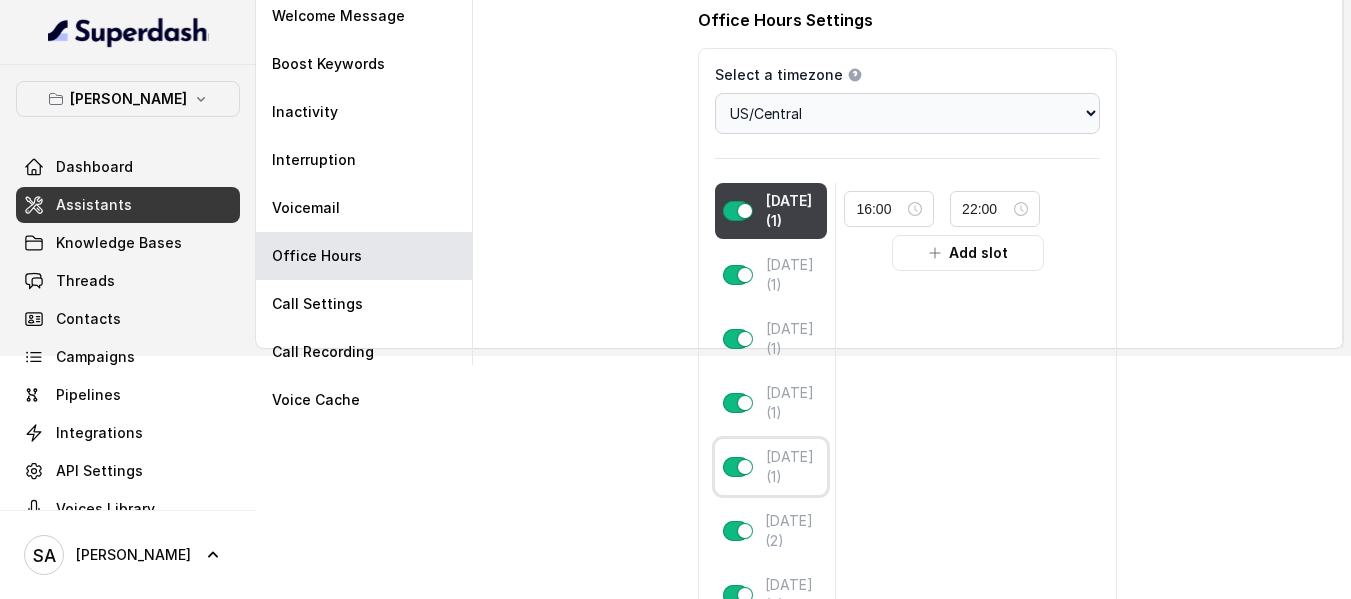 scroll, scrollTop: 300, scrollLeft: 0, axis: vertical 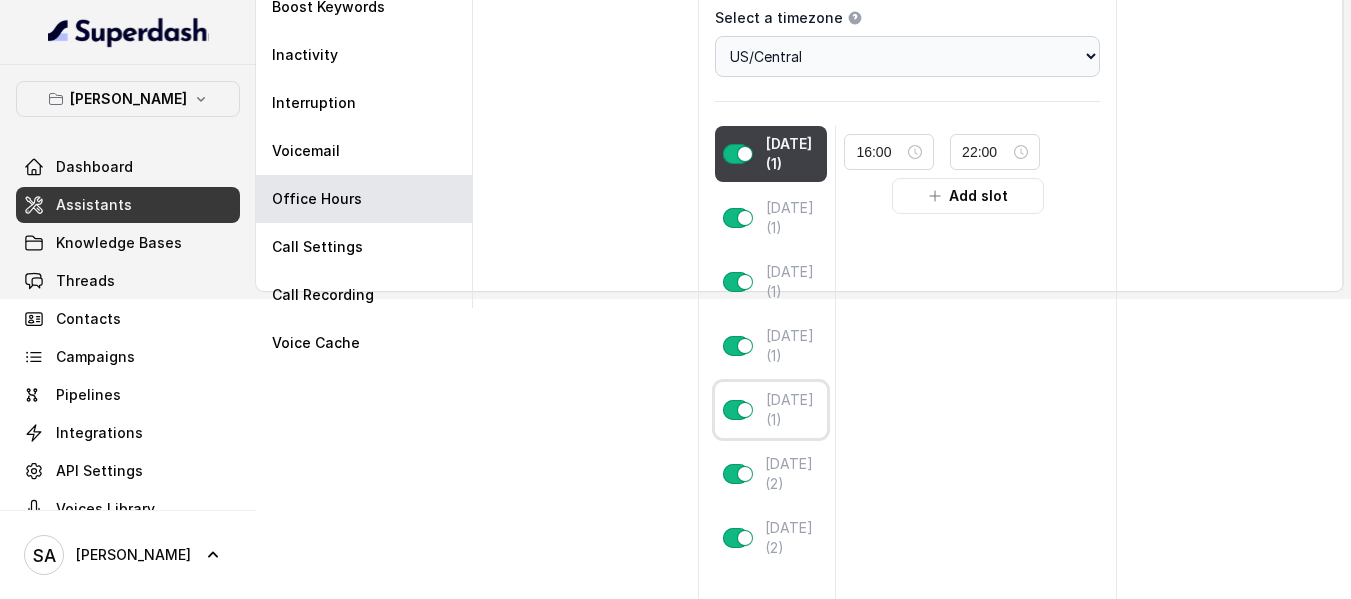 click on "Friday (1)" at bounding box center (793, 410) 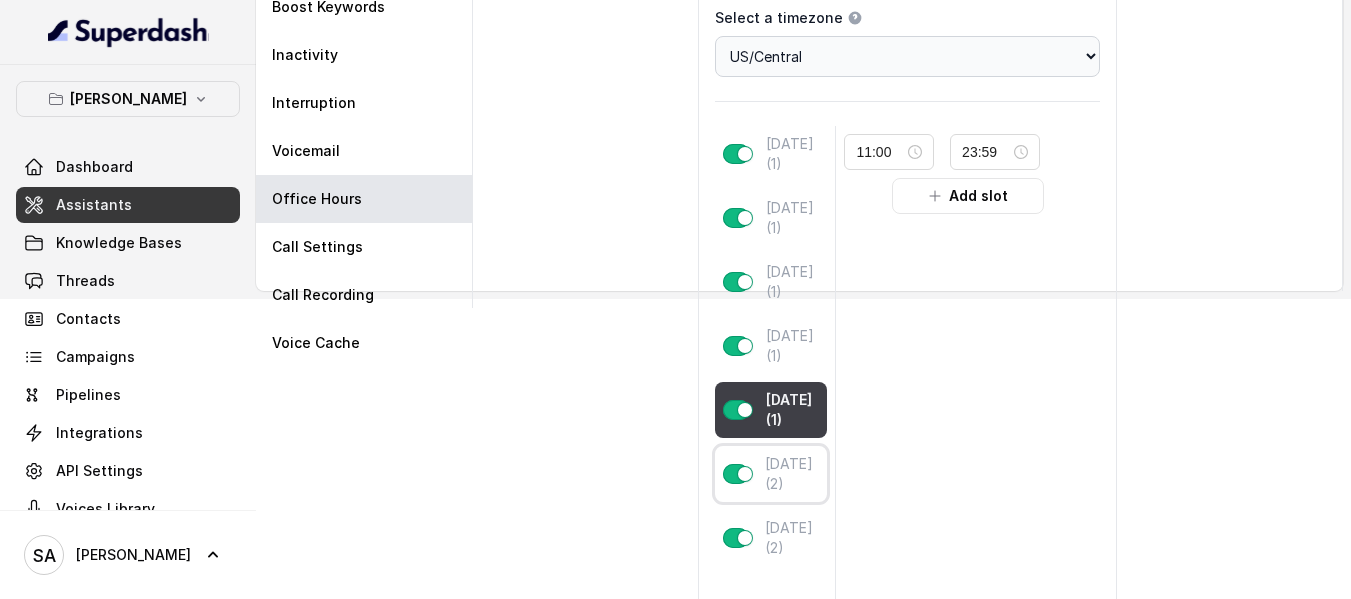 click on "Saturday (2)" at bounding box center (792, 474) 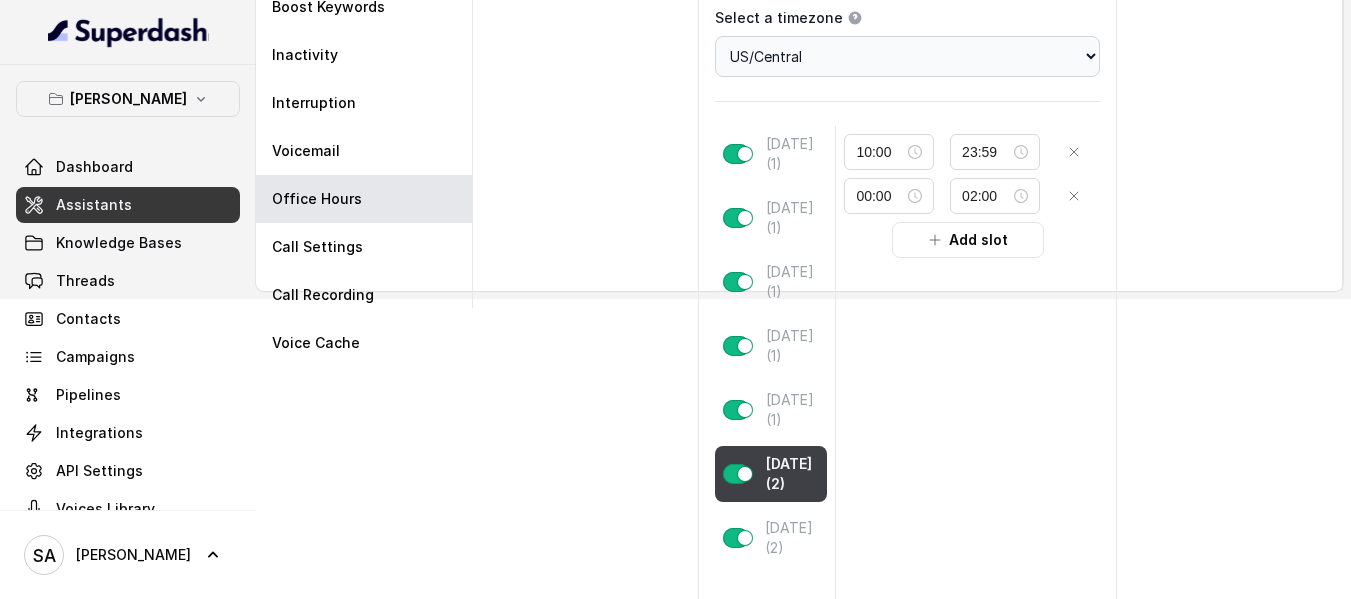 scroll, scrollTop: 396, scrollLeft: 0, axis: vertical 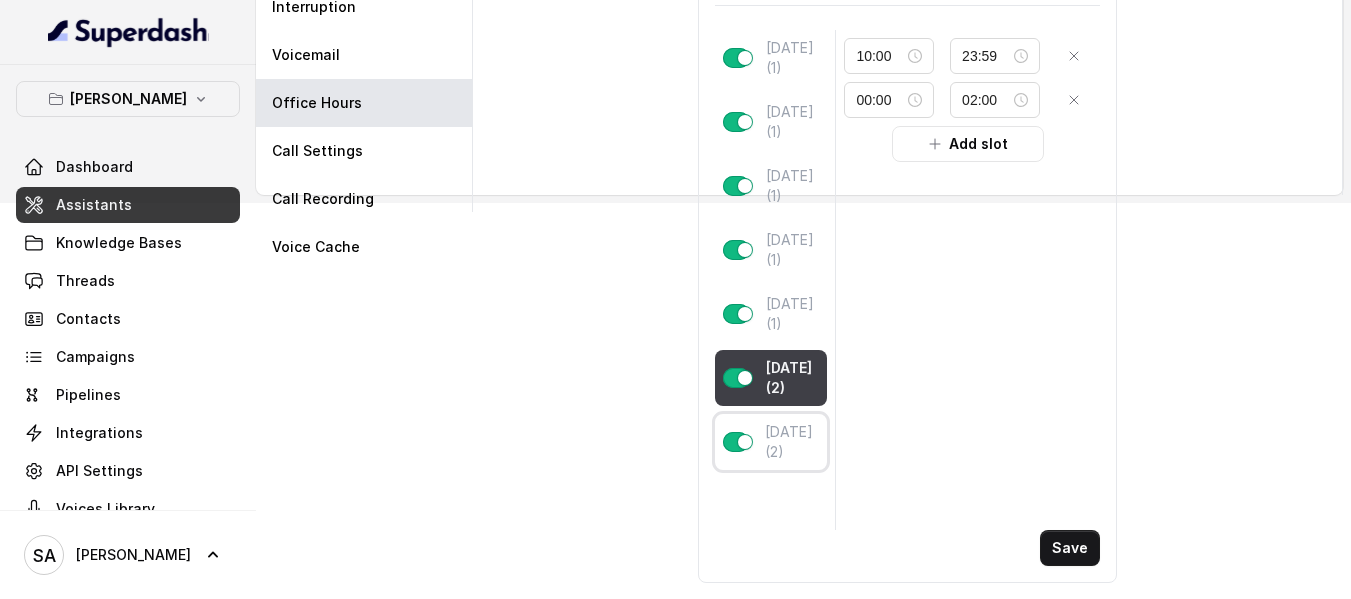 click on "Sunday (2)" at bounding box center (792, 442) 